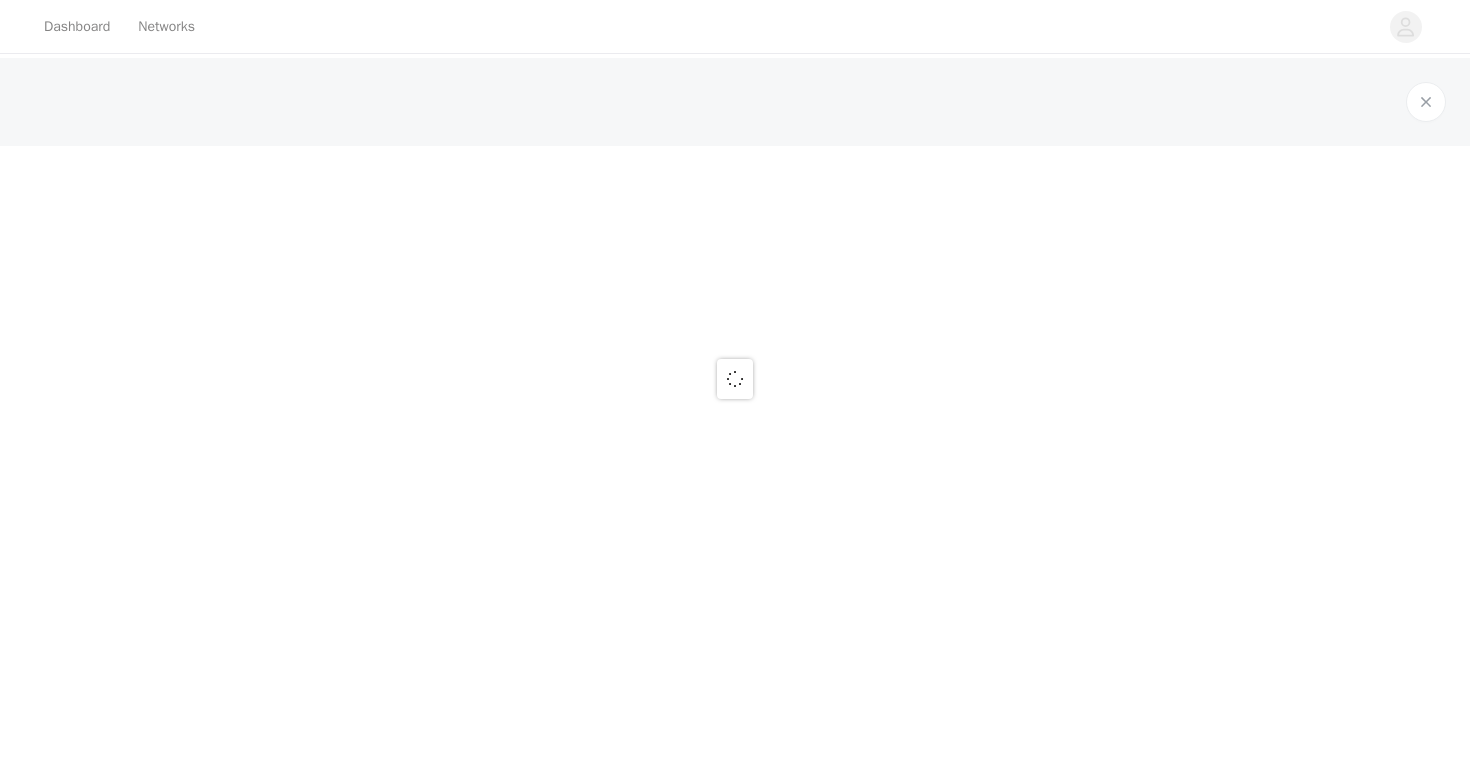 scroll, scrollTop: 0, scrollLeft: 0, axis: both 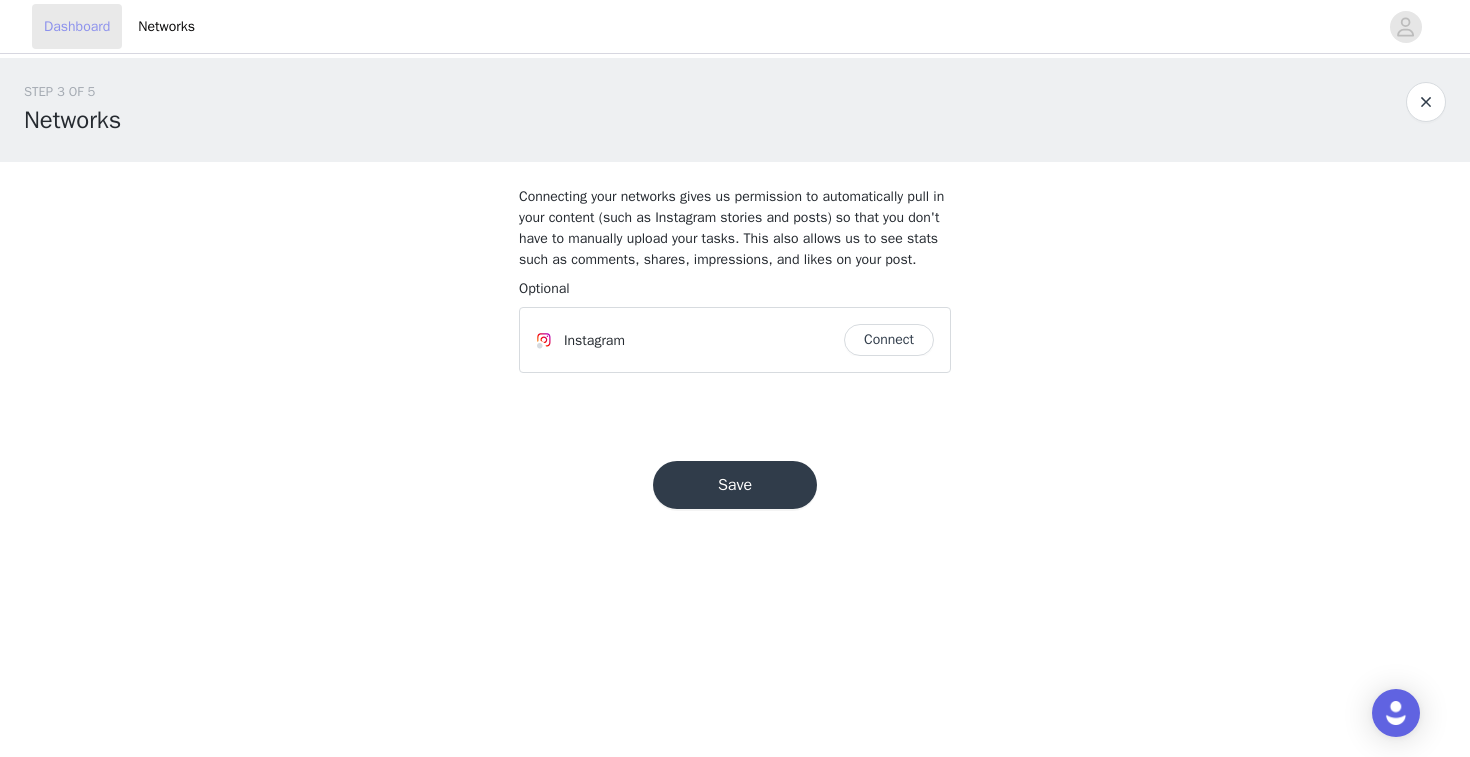 click on "Dashboard" at bounding box center (77, 26) 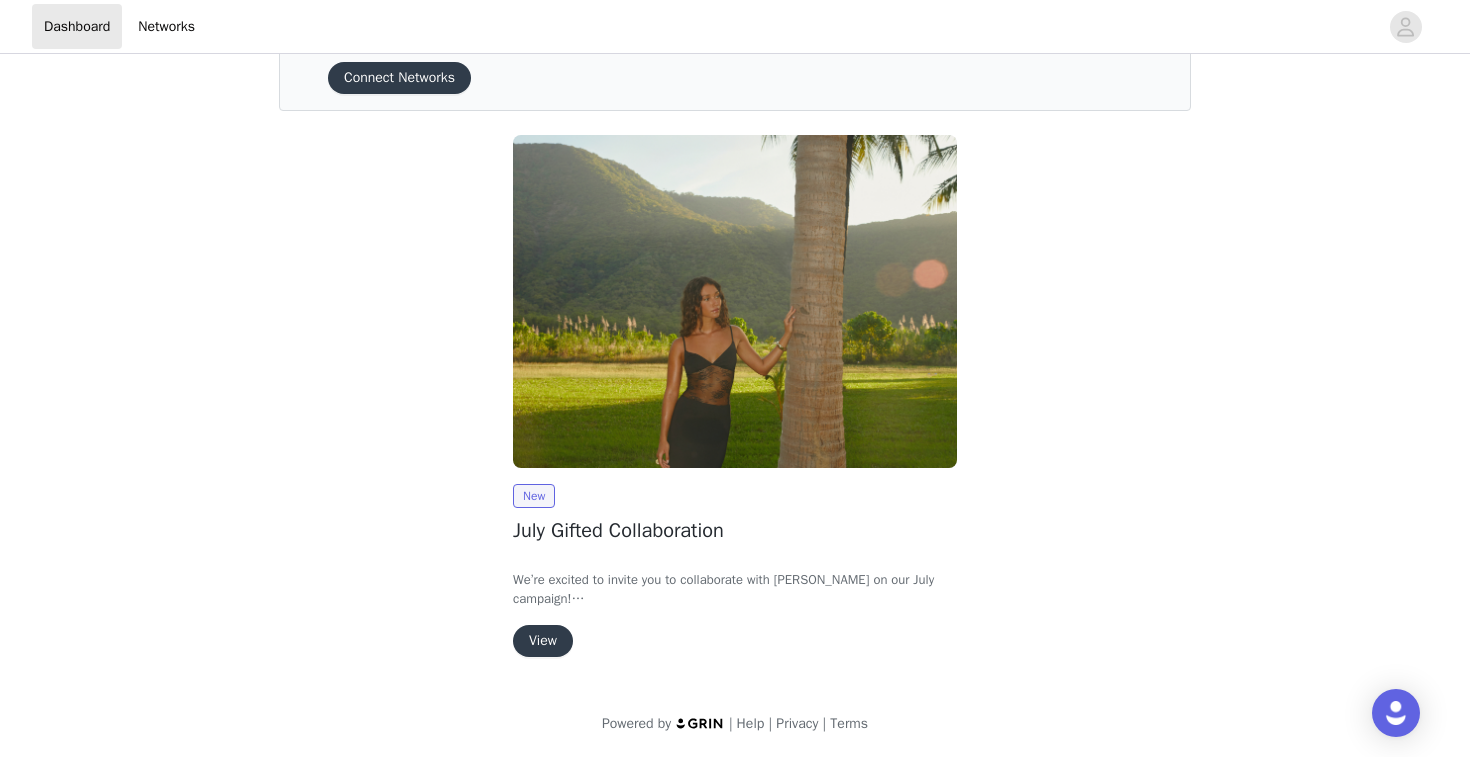 click on "View" at bounding box center (543, 641) 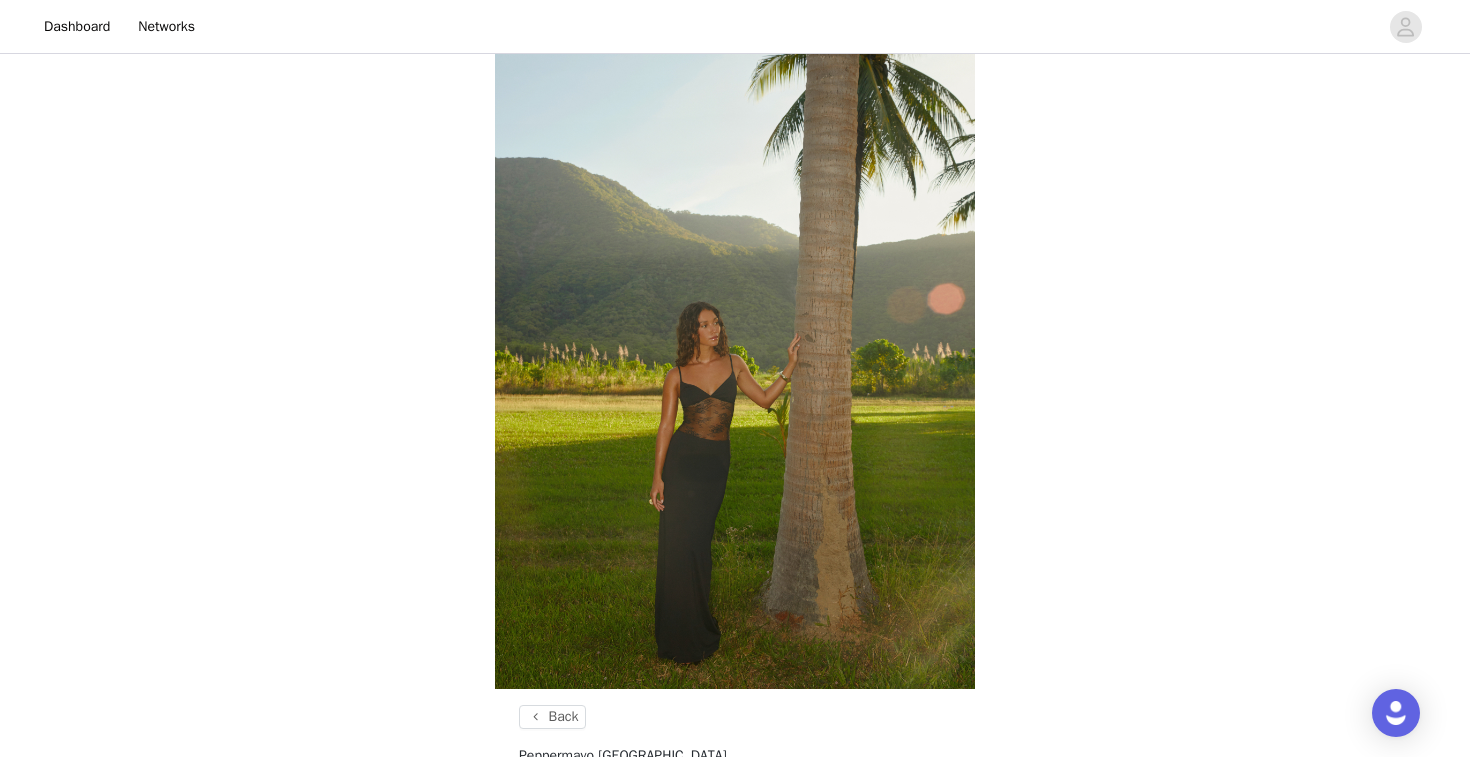 scroll, scrollTop: 759, scrollLeft: 0, axis: vertical 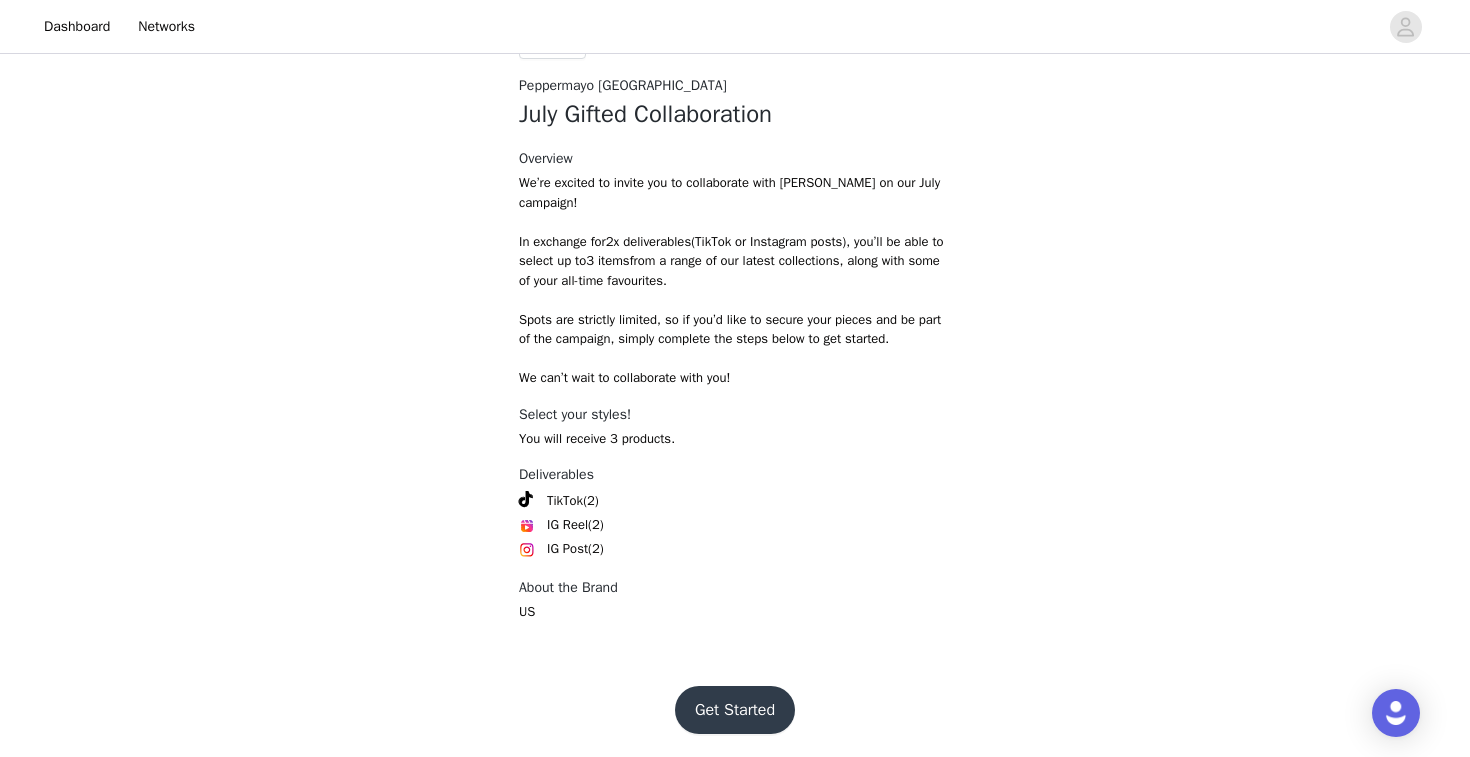 click on "Get Started" at bounding box center (735, 710) 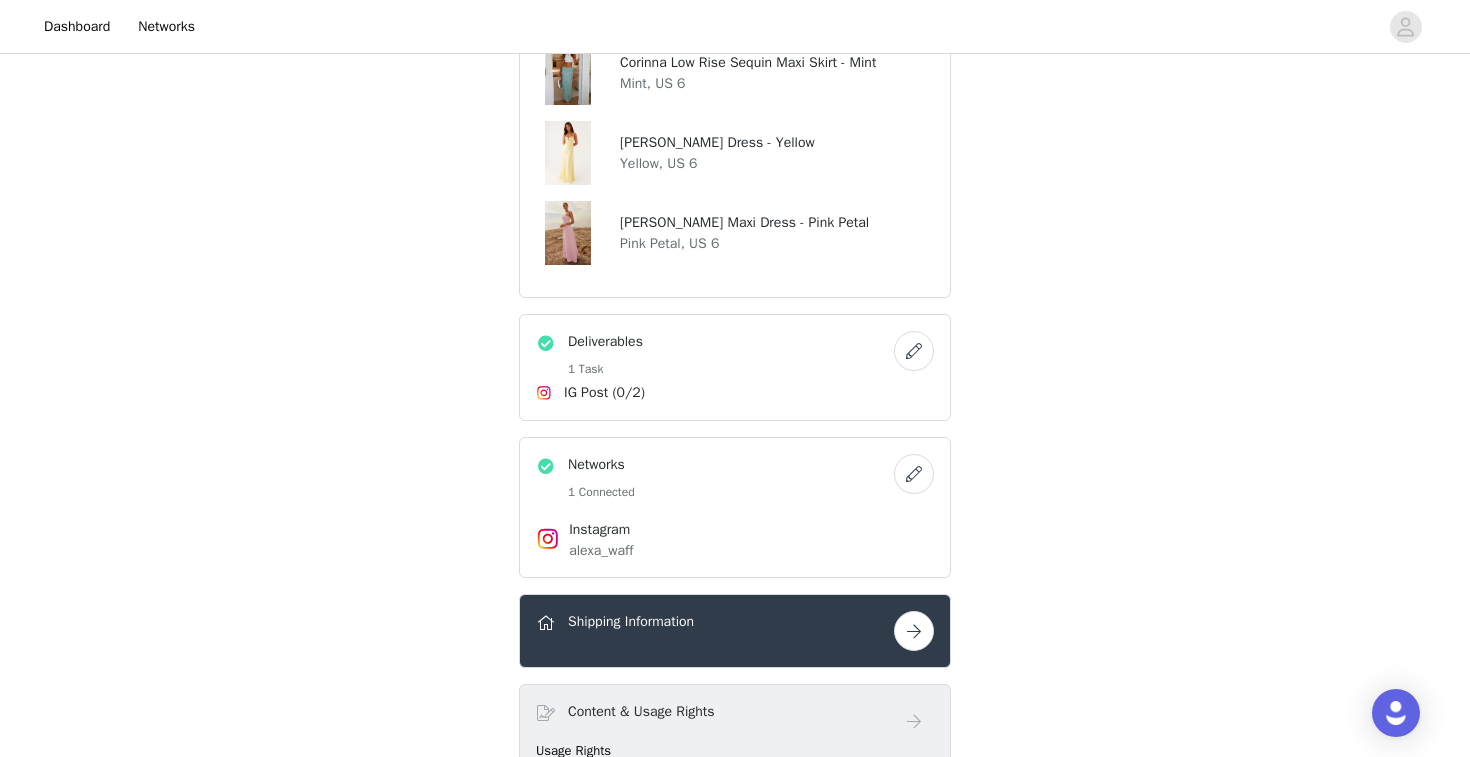 scroll, scrollTop: 914, scrollLeft: 0, axis: vertical 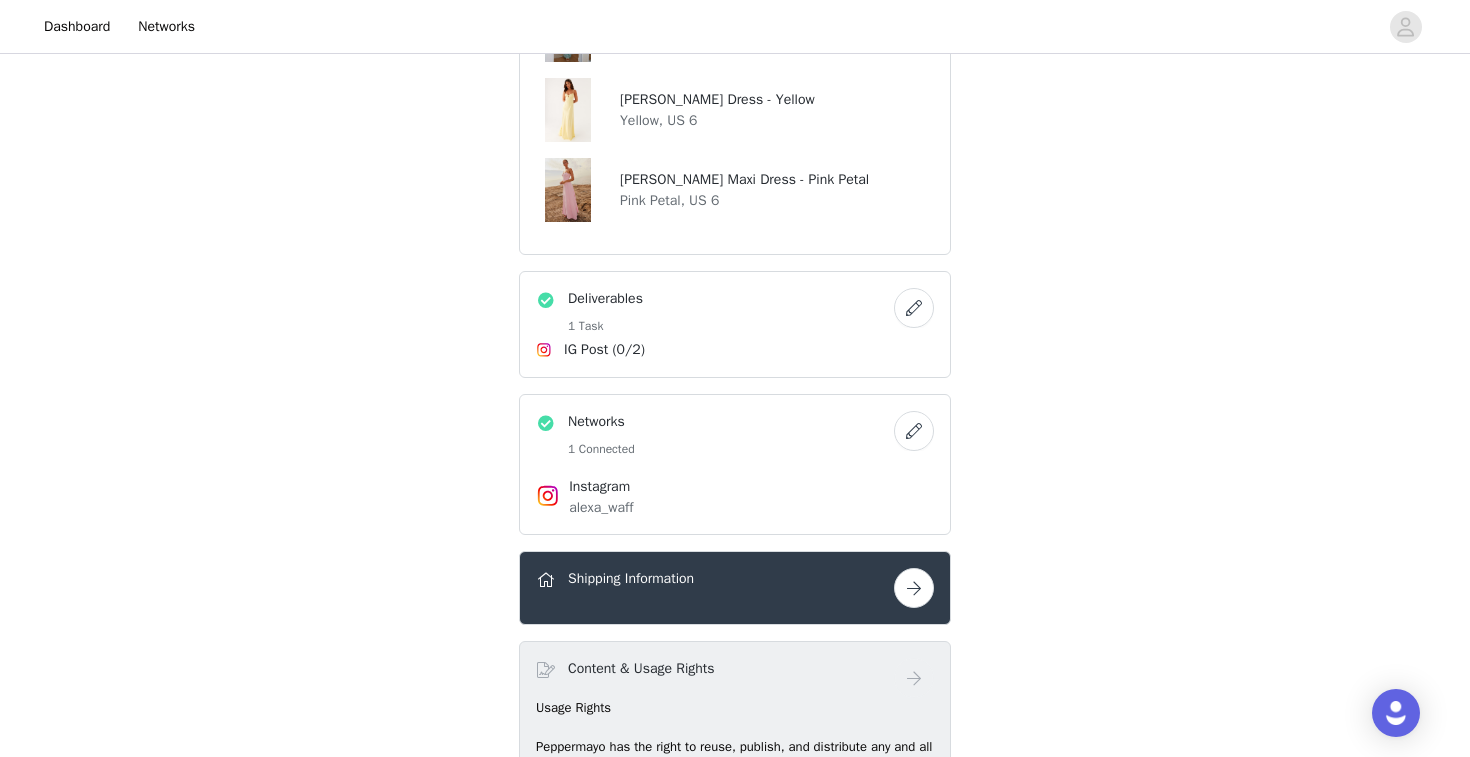 click on "Shipping Information" at bounding box center [715, 582] 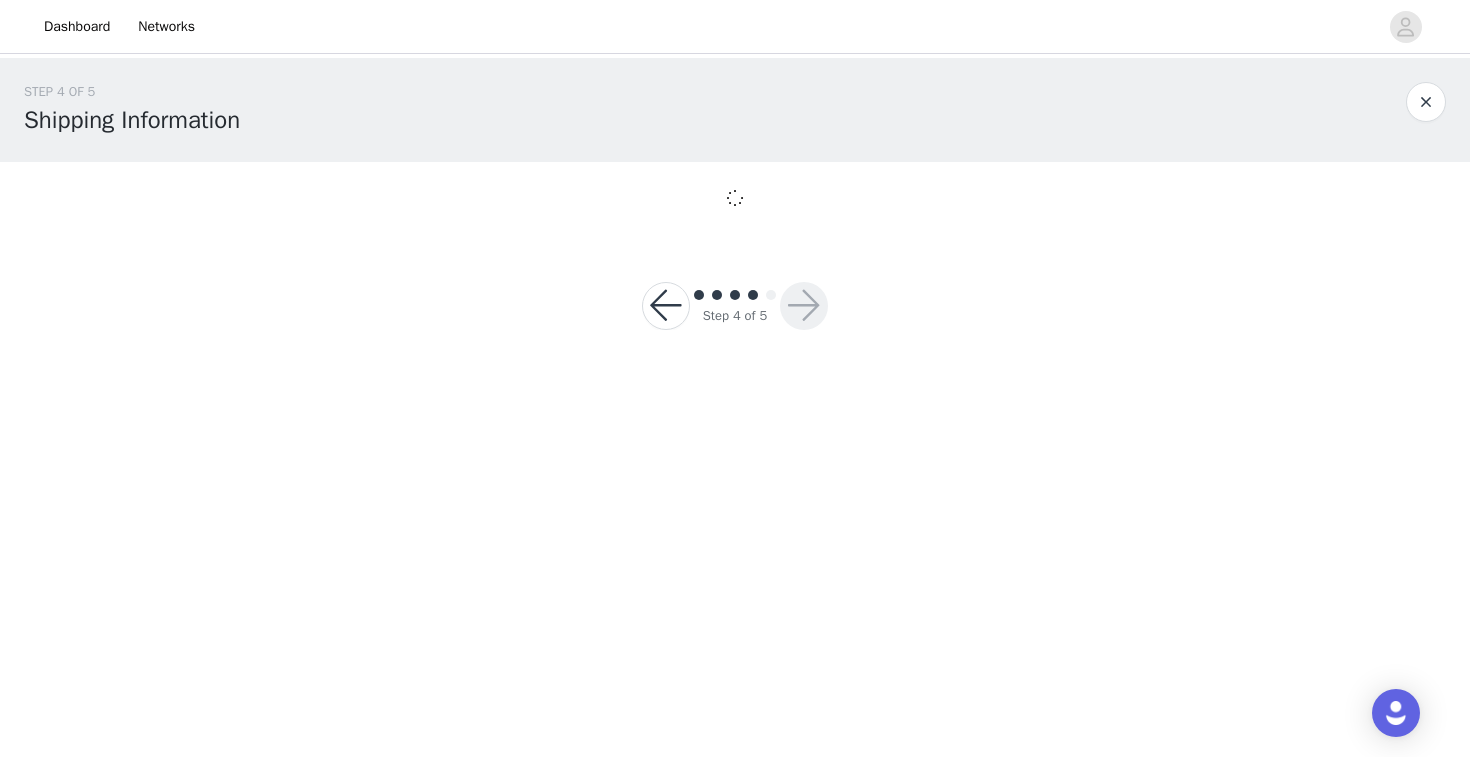 scroll, scrollTop: 0, scrollLeft: 0, axis: both 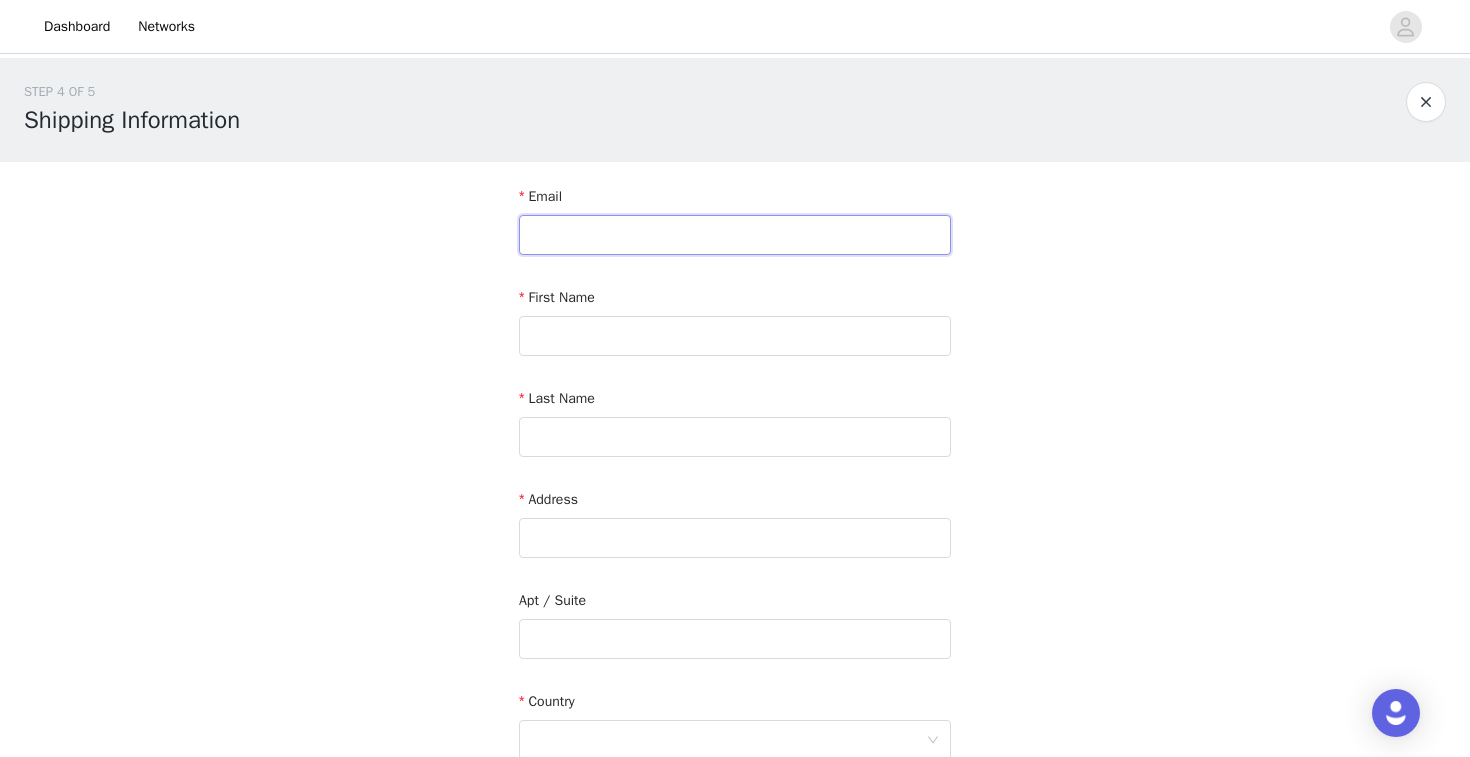 click at bounding box center (735, 235) 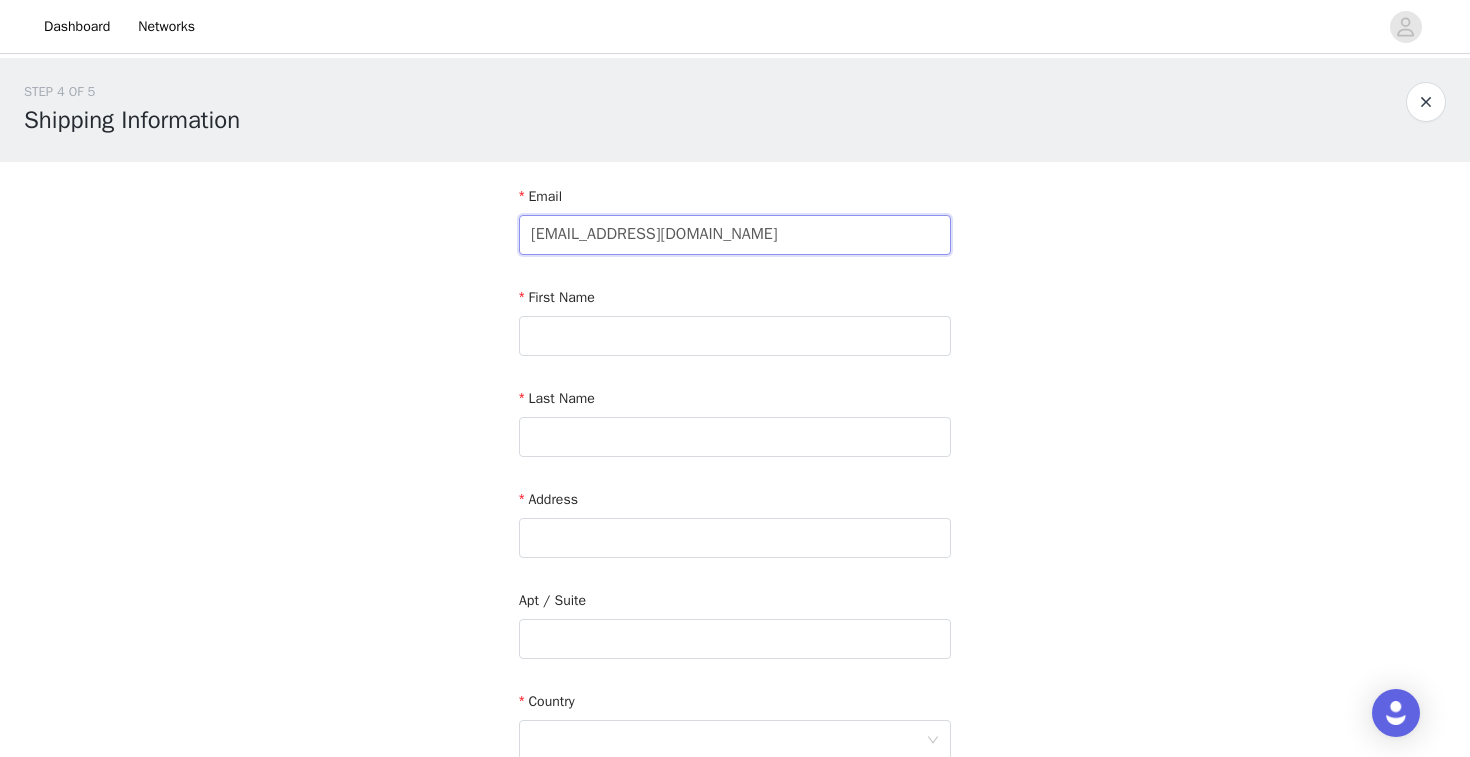 type on "alexawaff@gmail.com" 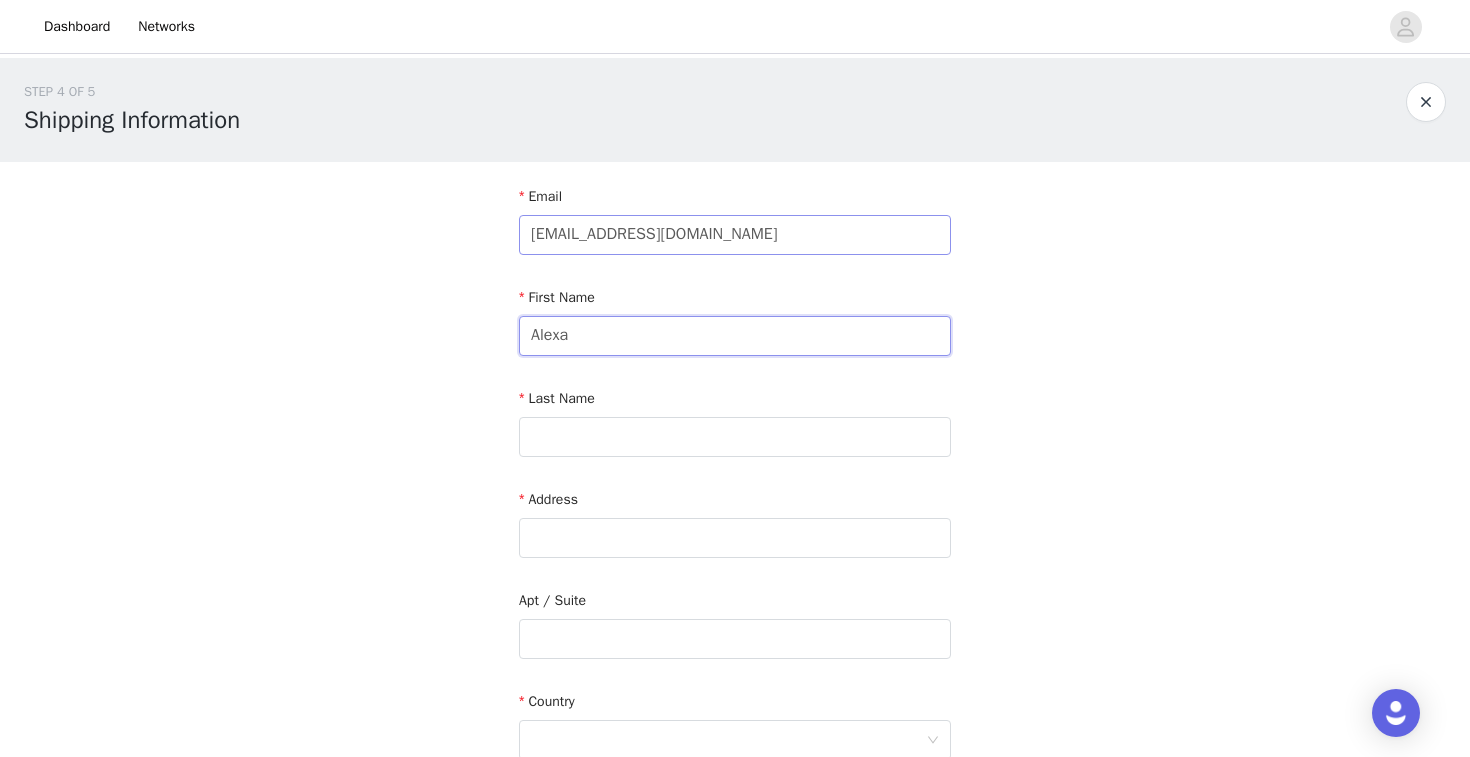 type on "Alexa" 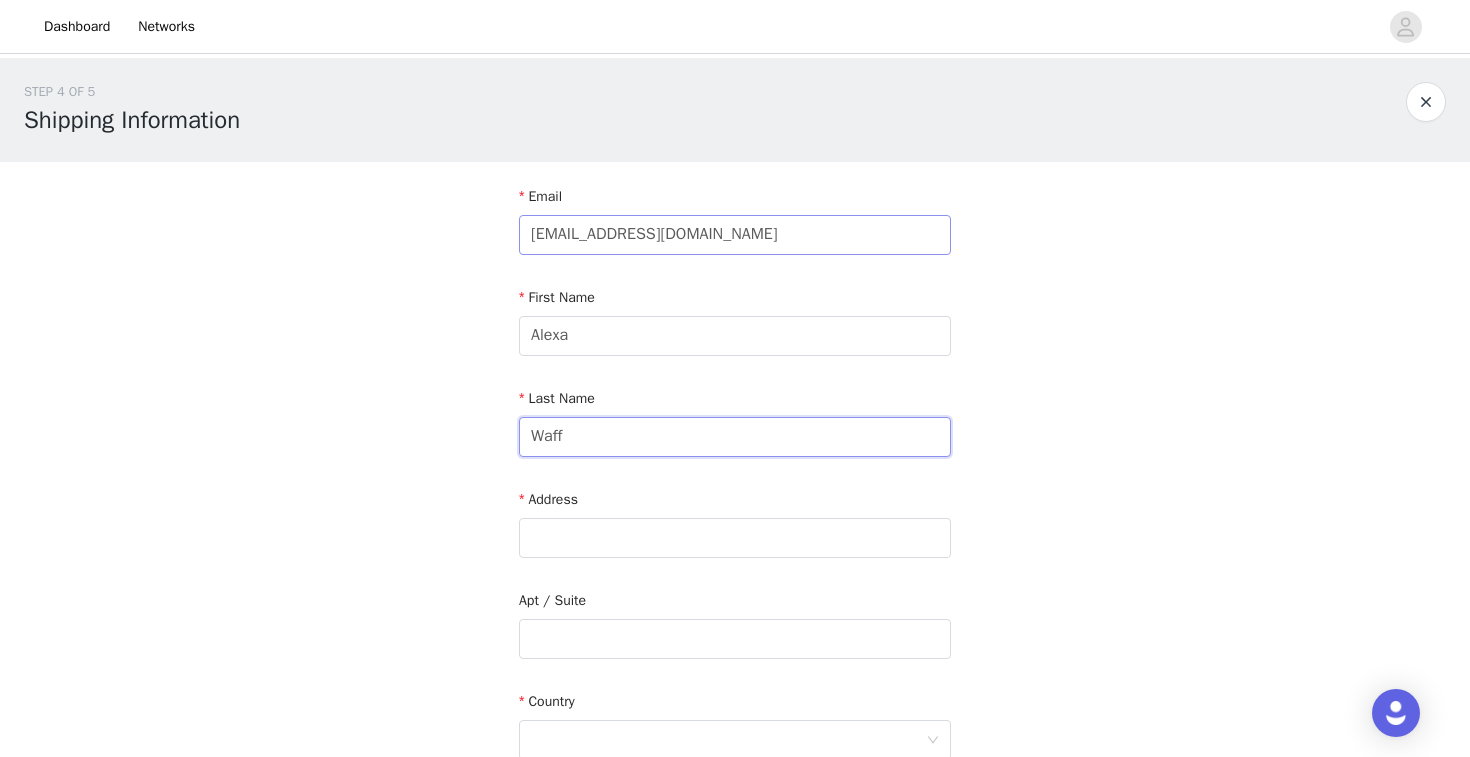type on "Waff" 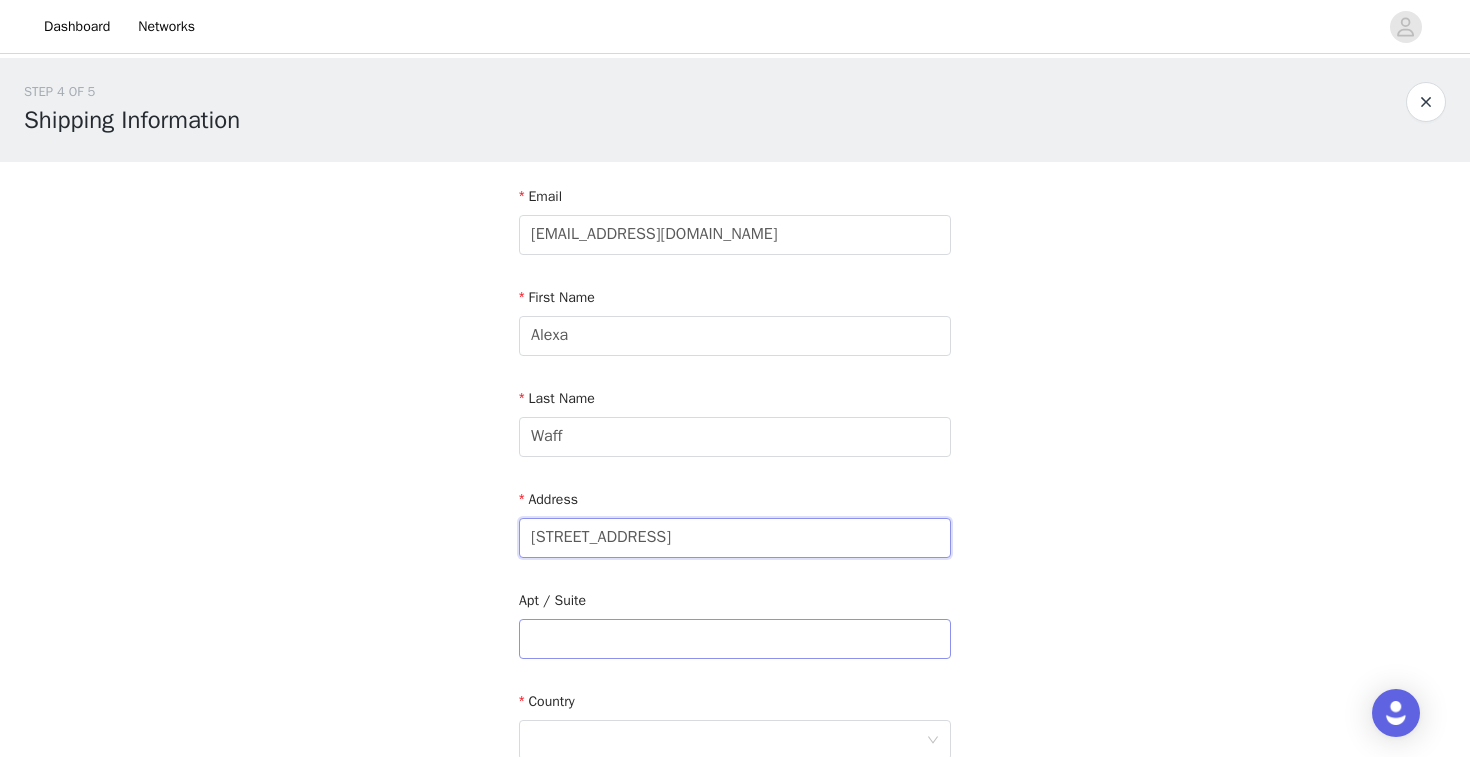 type on "2421 Playa Way" 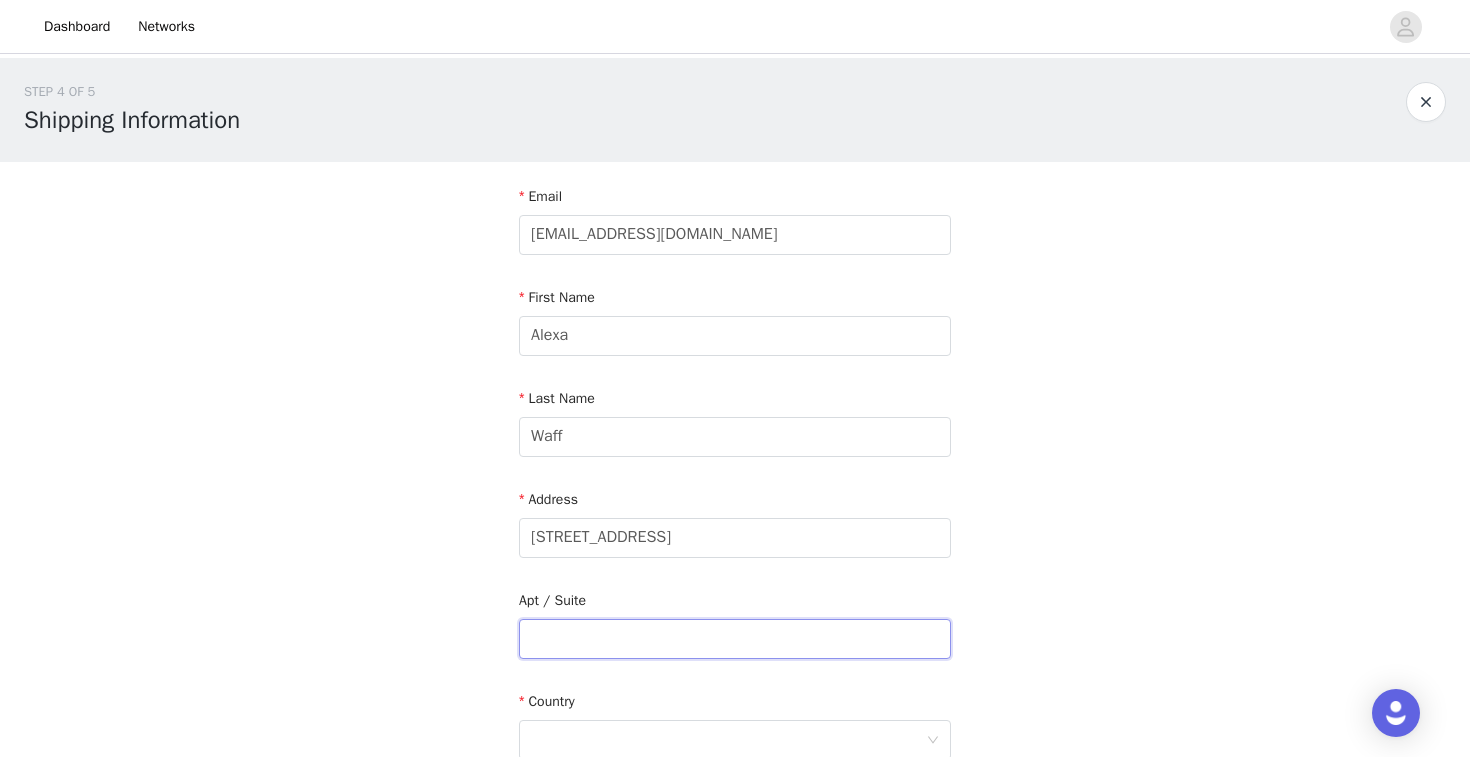 click at bounding box center (735, 639) 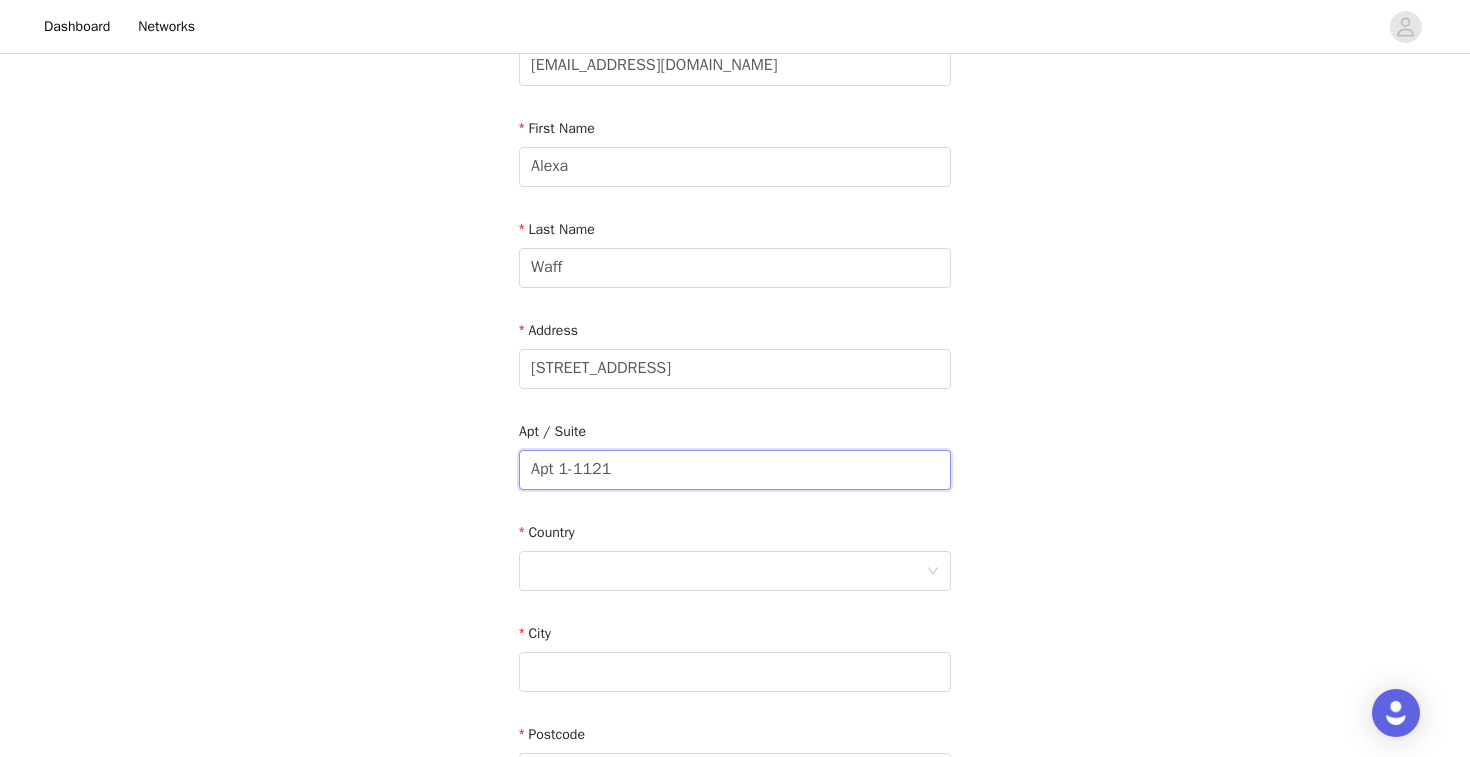 scroll, scrollTop: 202, scrollLeft: 0, axis: vertical 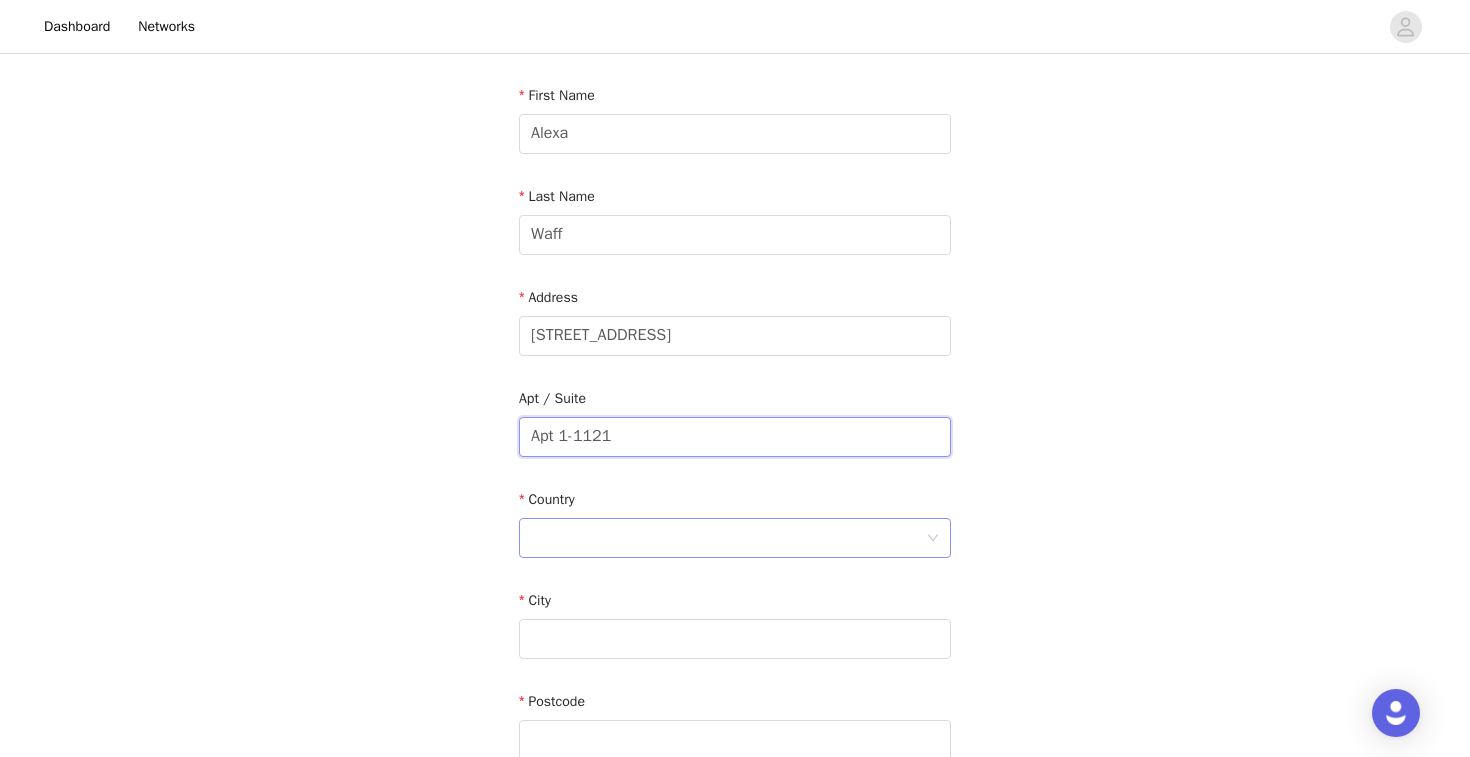 type on "Apt 1-1121" 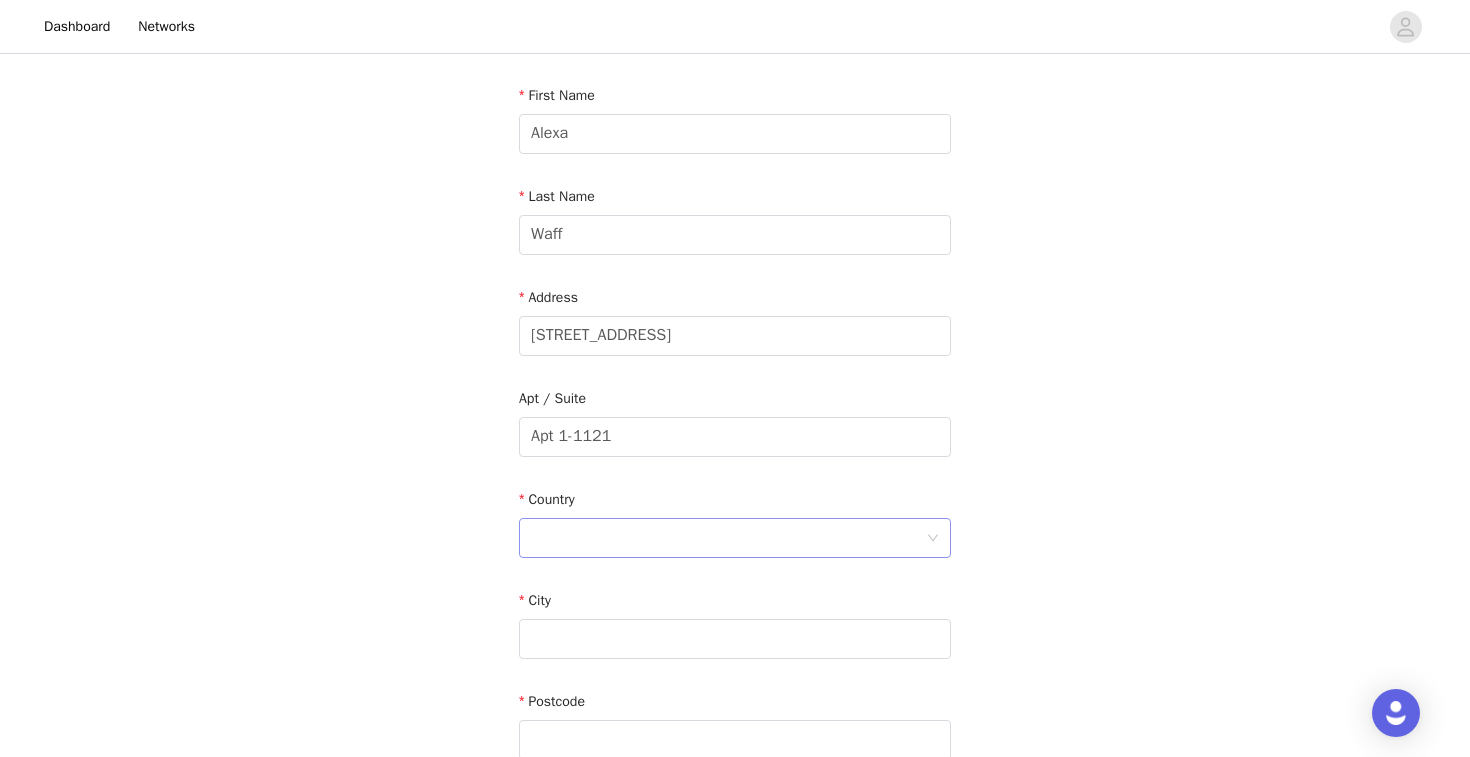 click at bounding box center [728, 538] 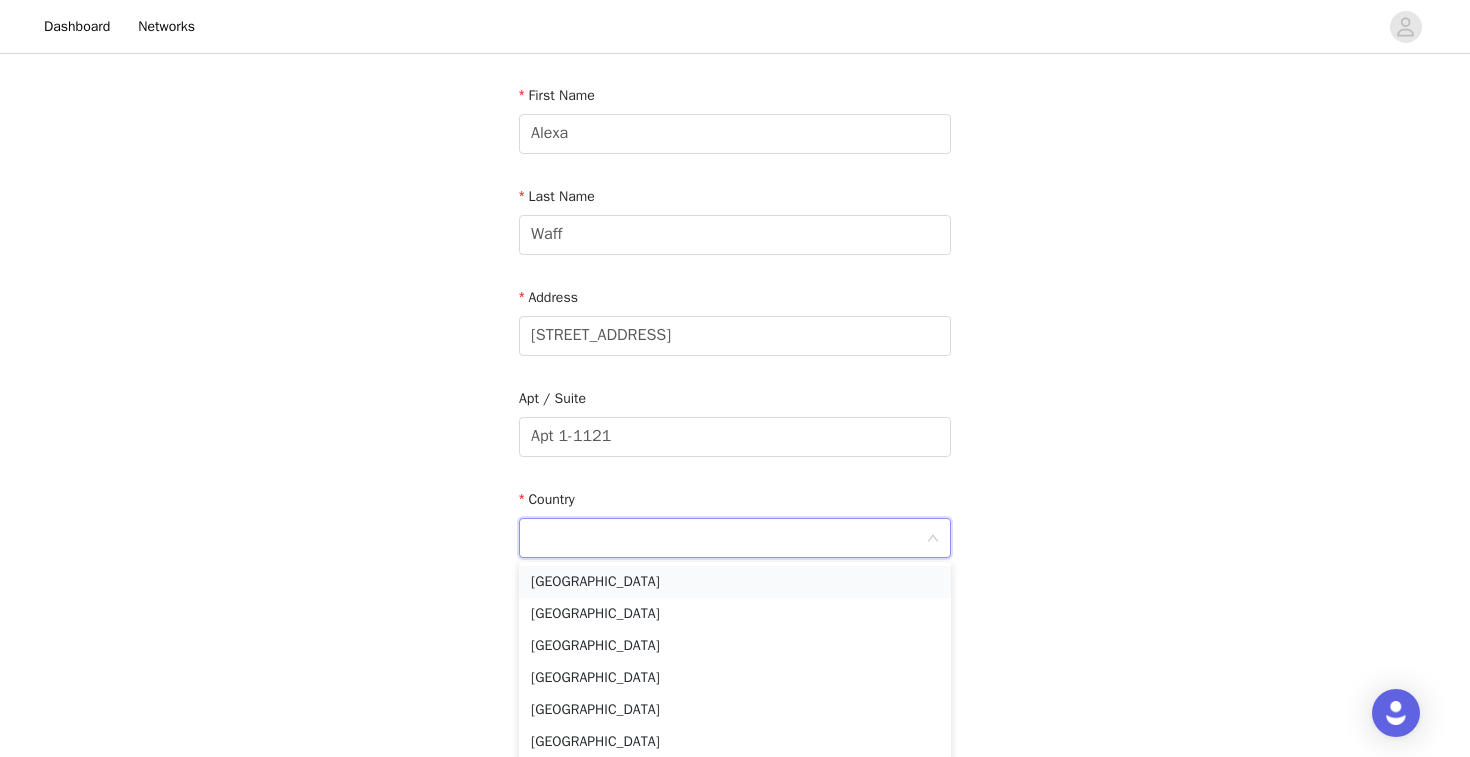 click on "United States" at bounding box center [735, 582] 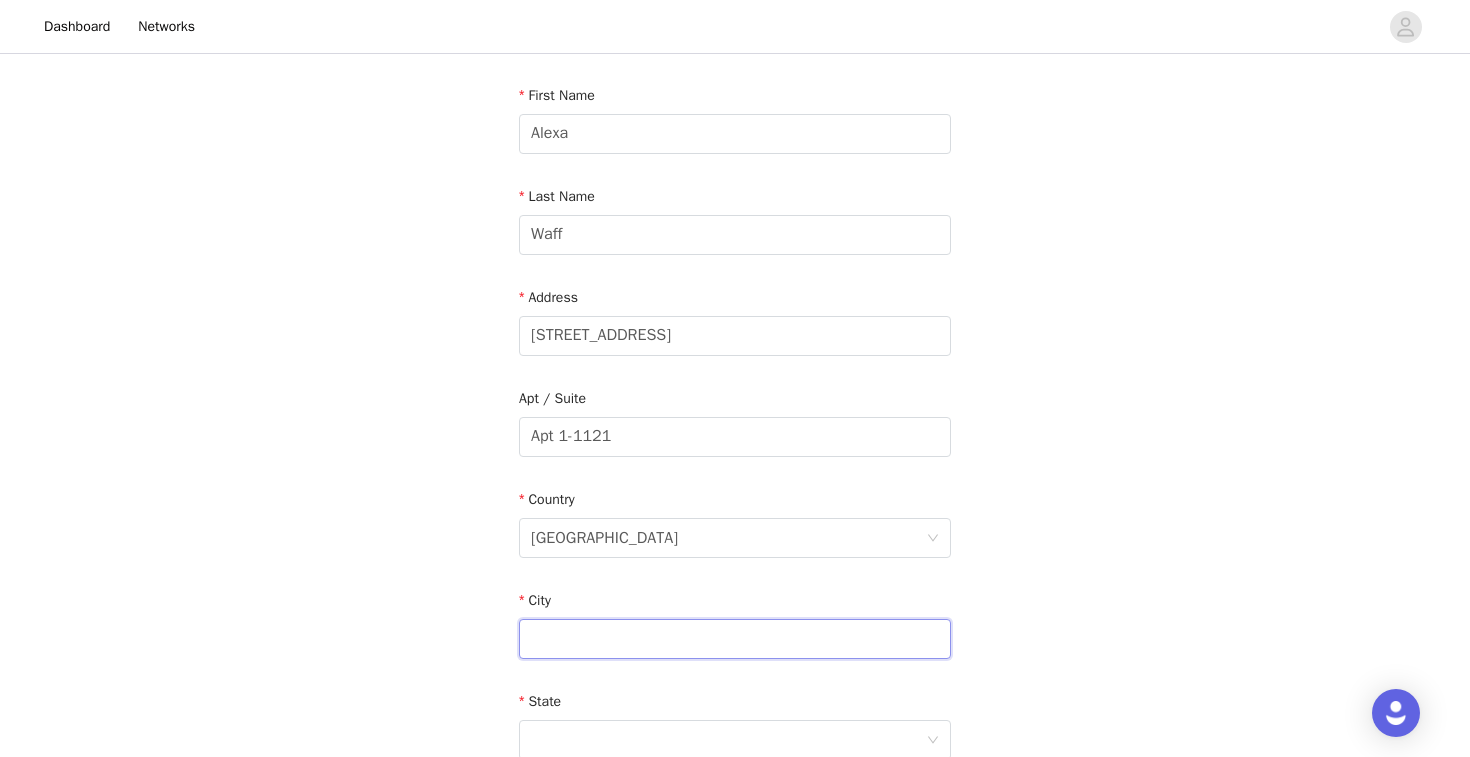 click at bounding box center [735, 639] 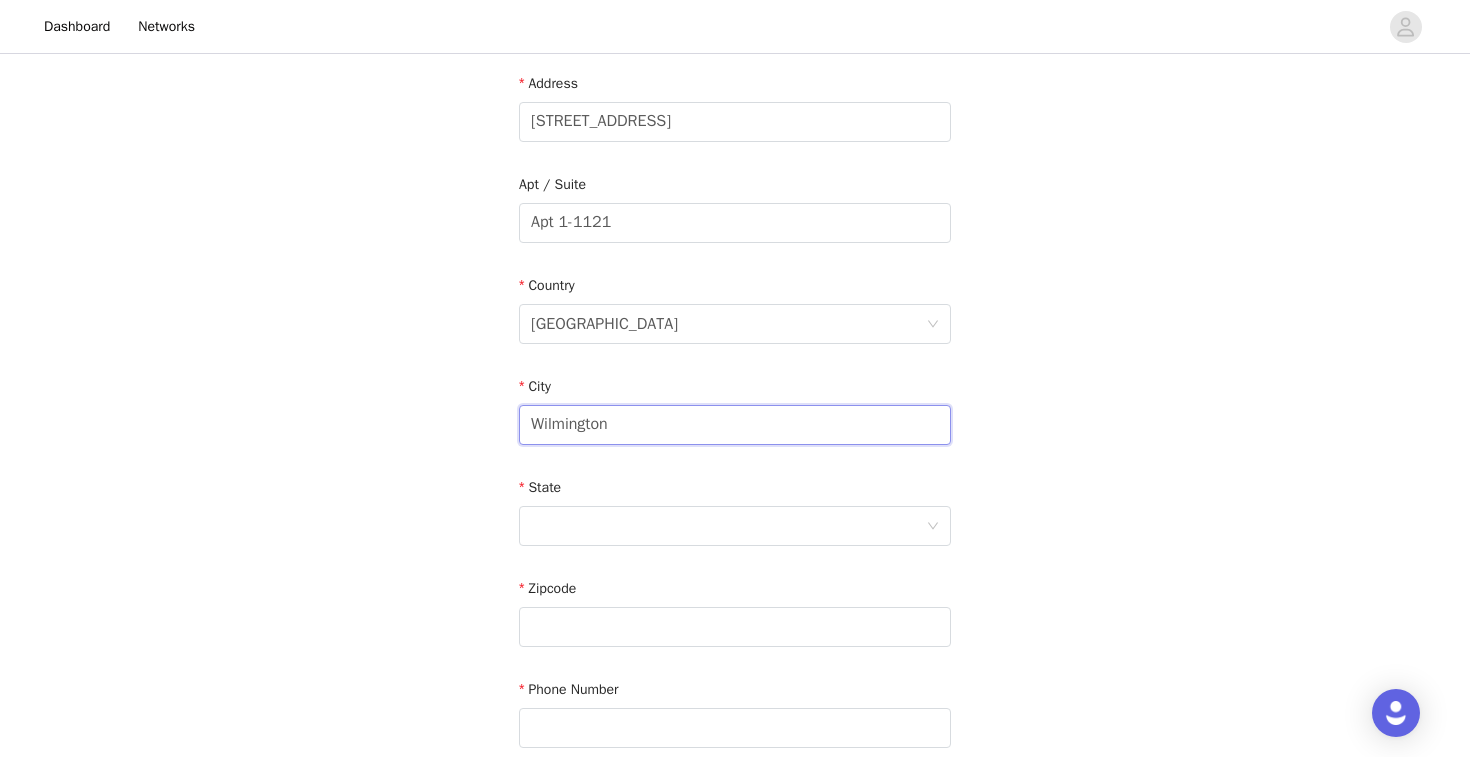 scroll, scrollTop: 457, scrollLeft: 0, axis: vertical 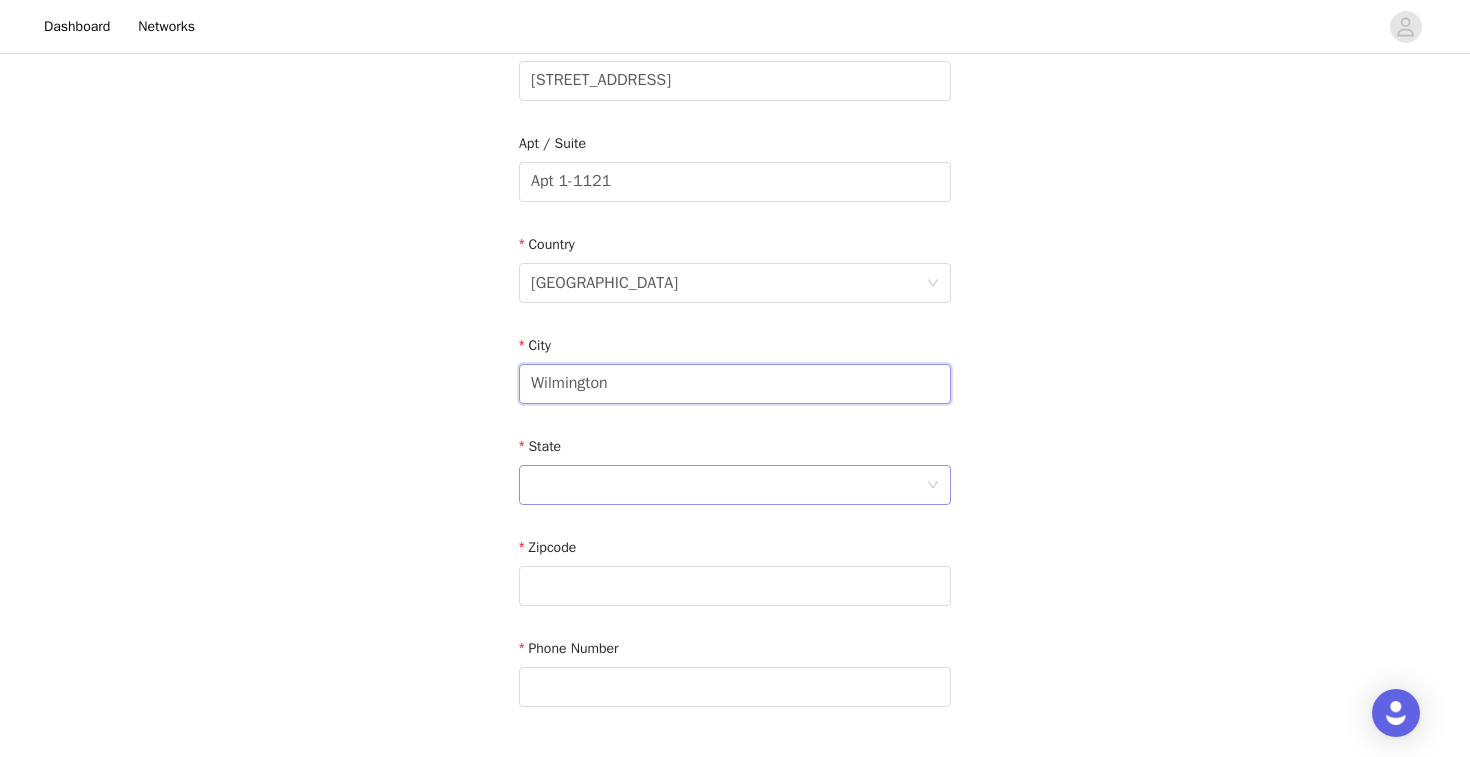 type on "Wilmington" 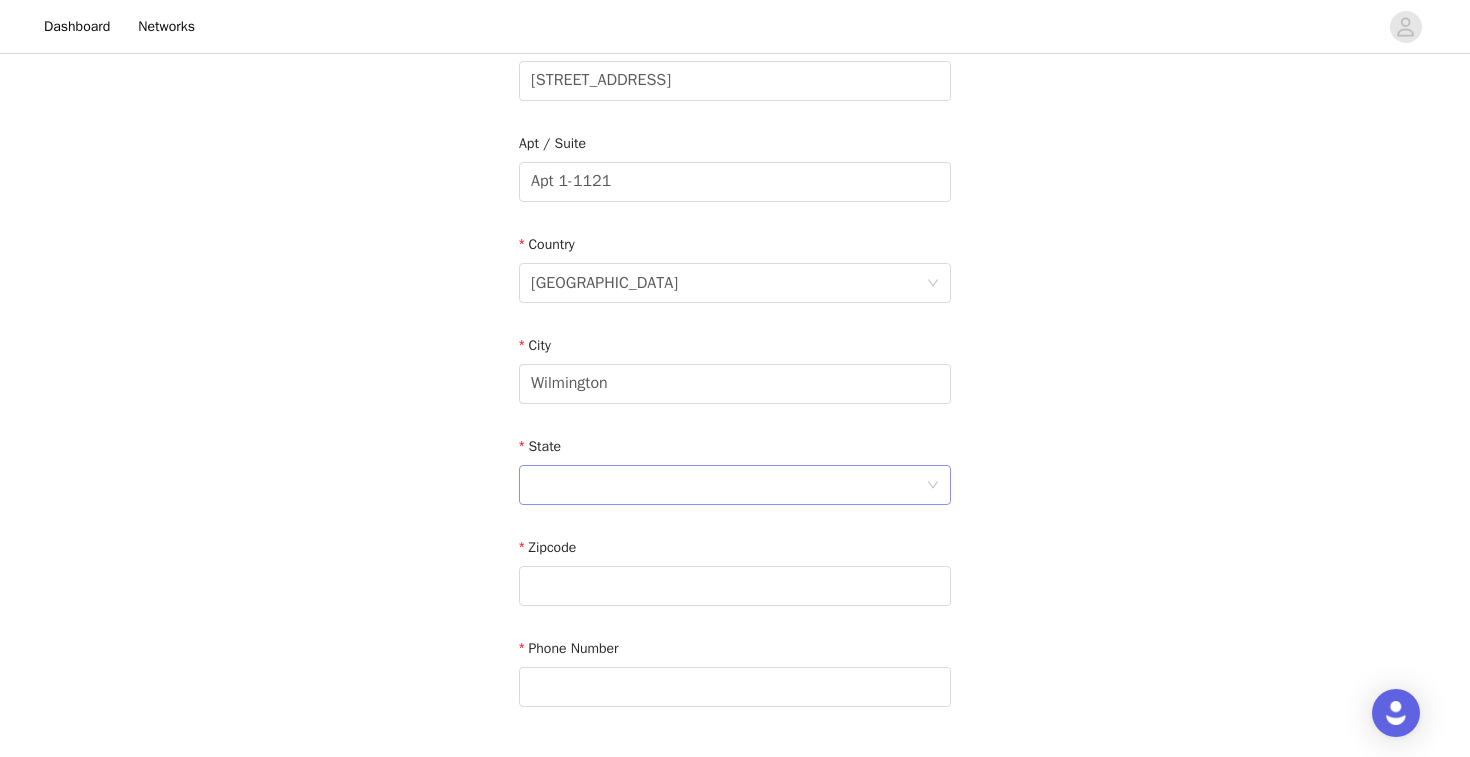 click at bounding box center (728, 485) 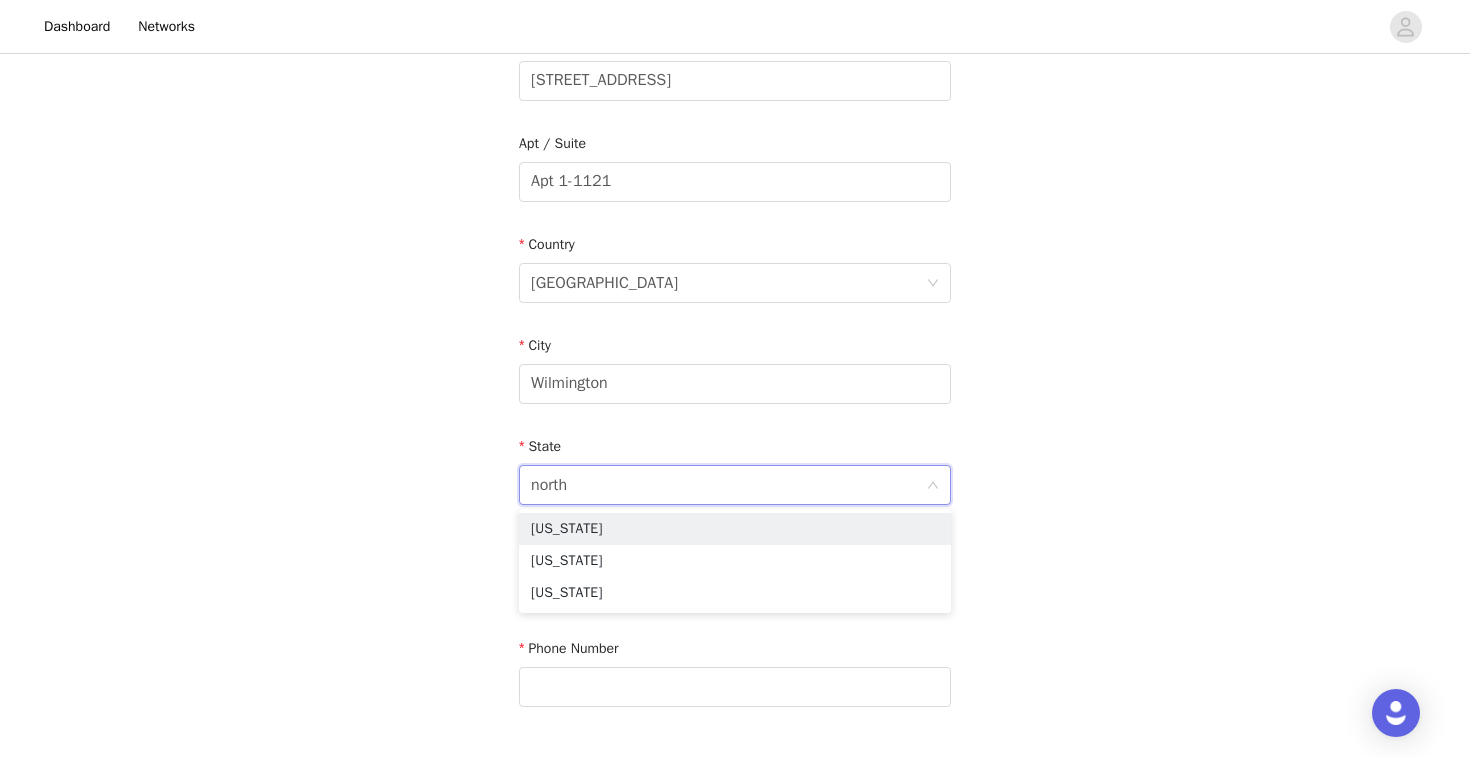 type on "north" 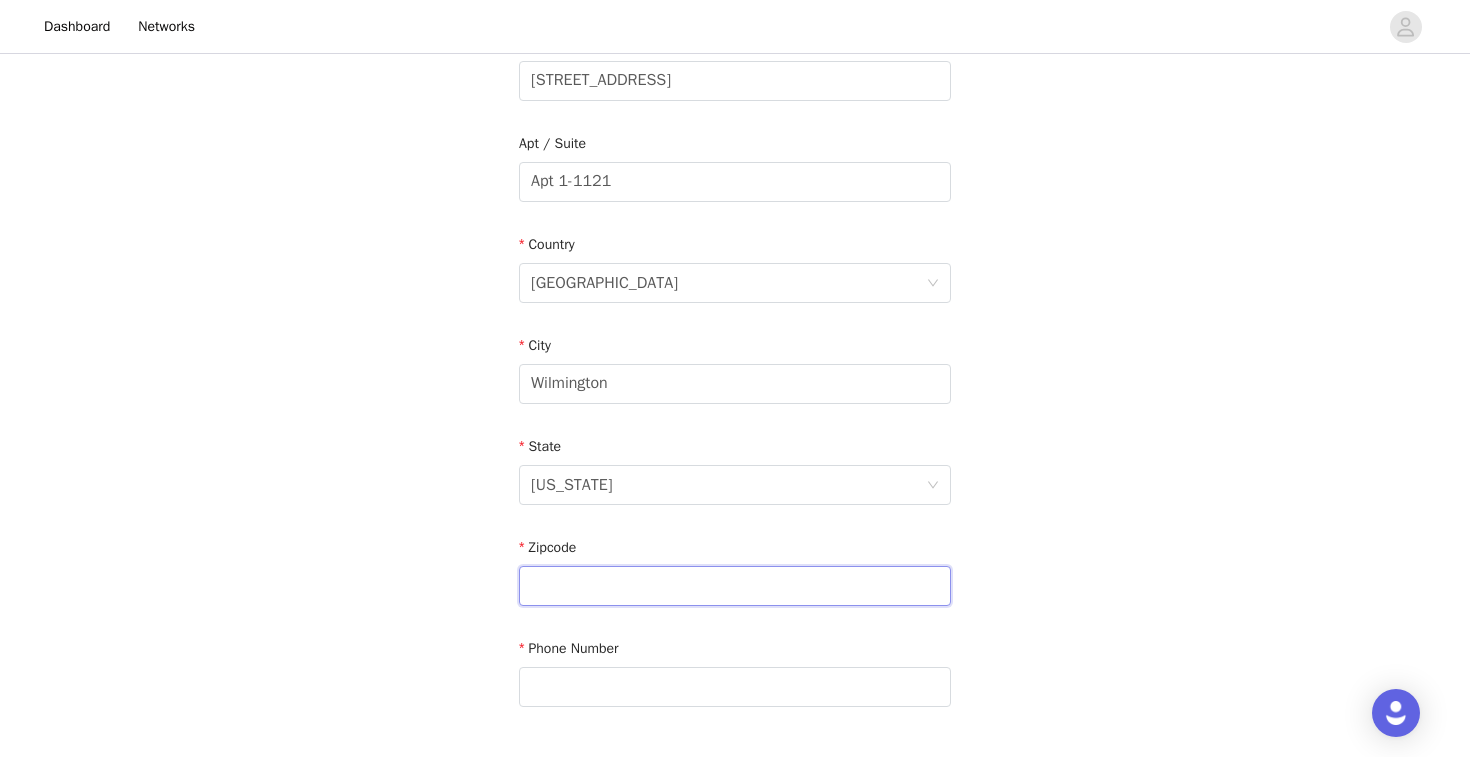 click at bounding box center [735, 586] 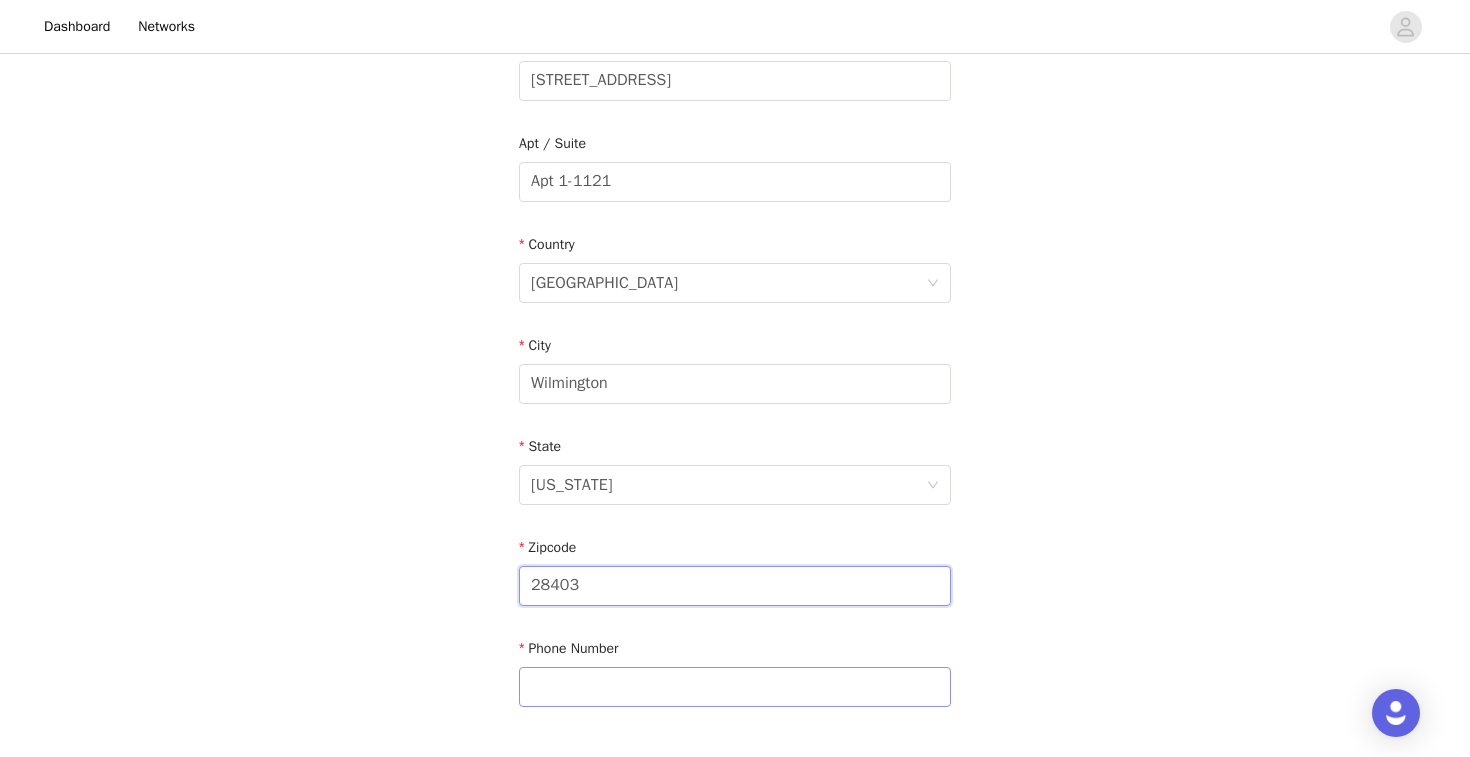 type on "28403" 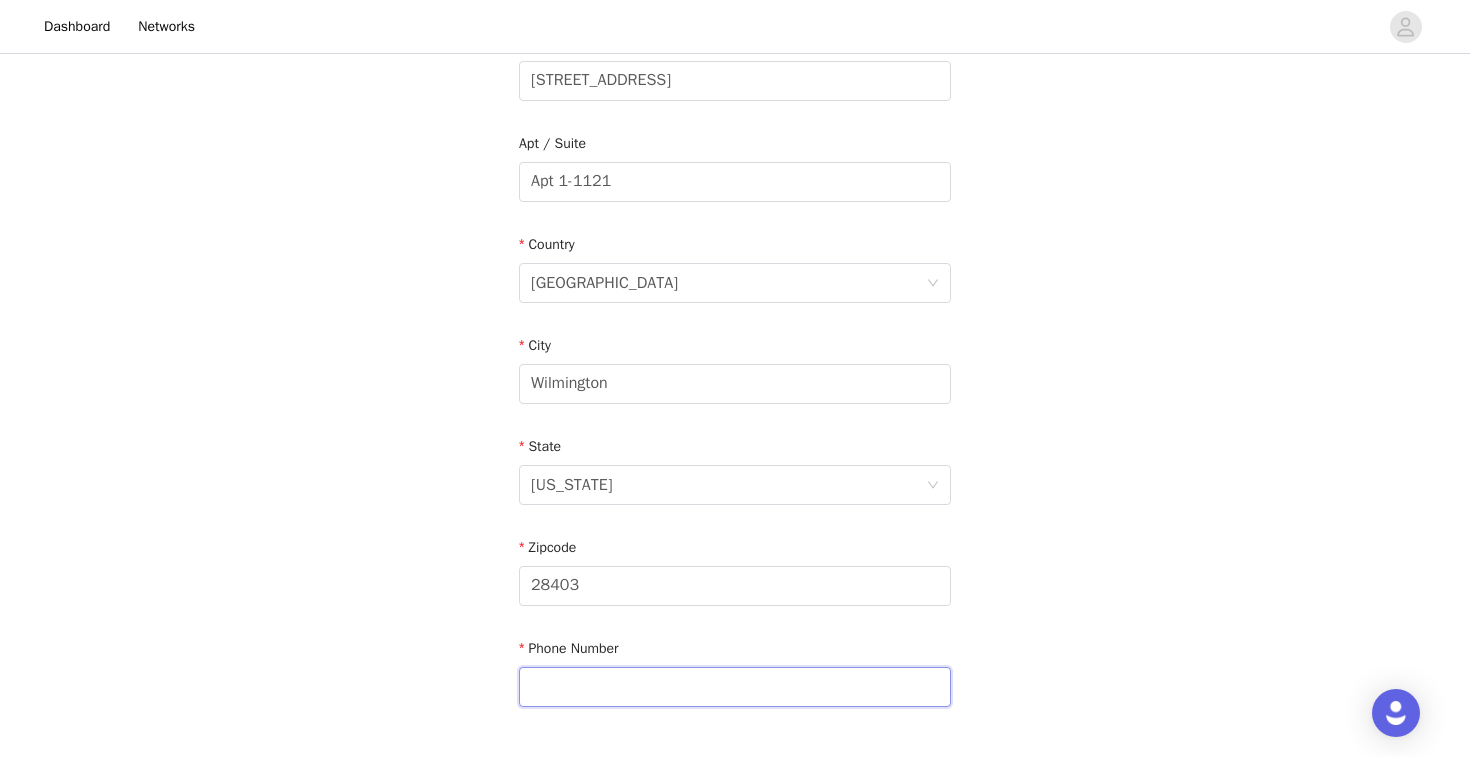 click at bounding box center [735, 687] 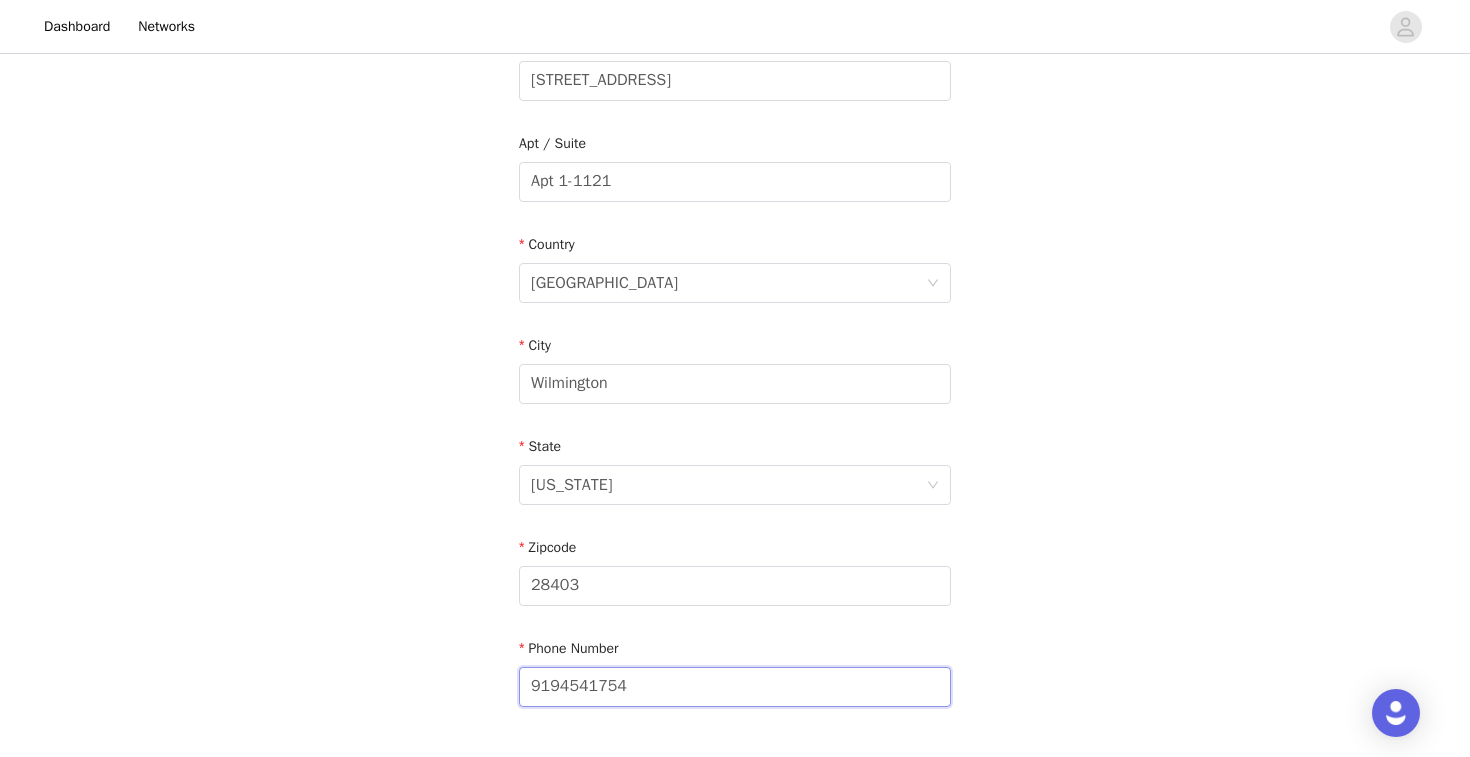scroll, scrollTop: 606, scrollLeft: 0, axis: vertical 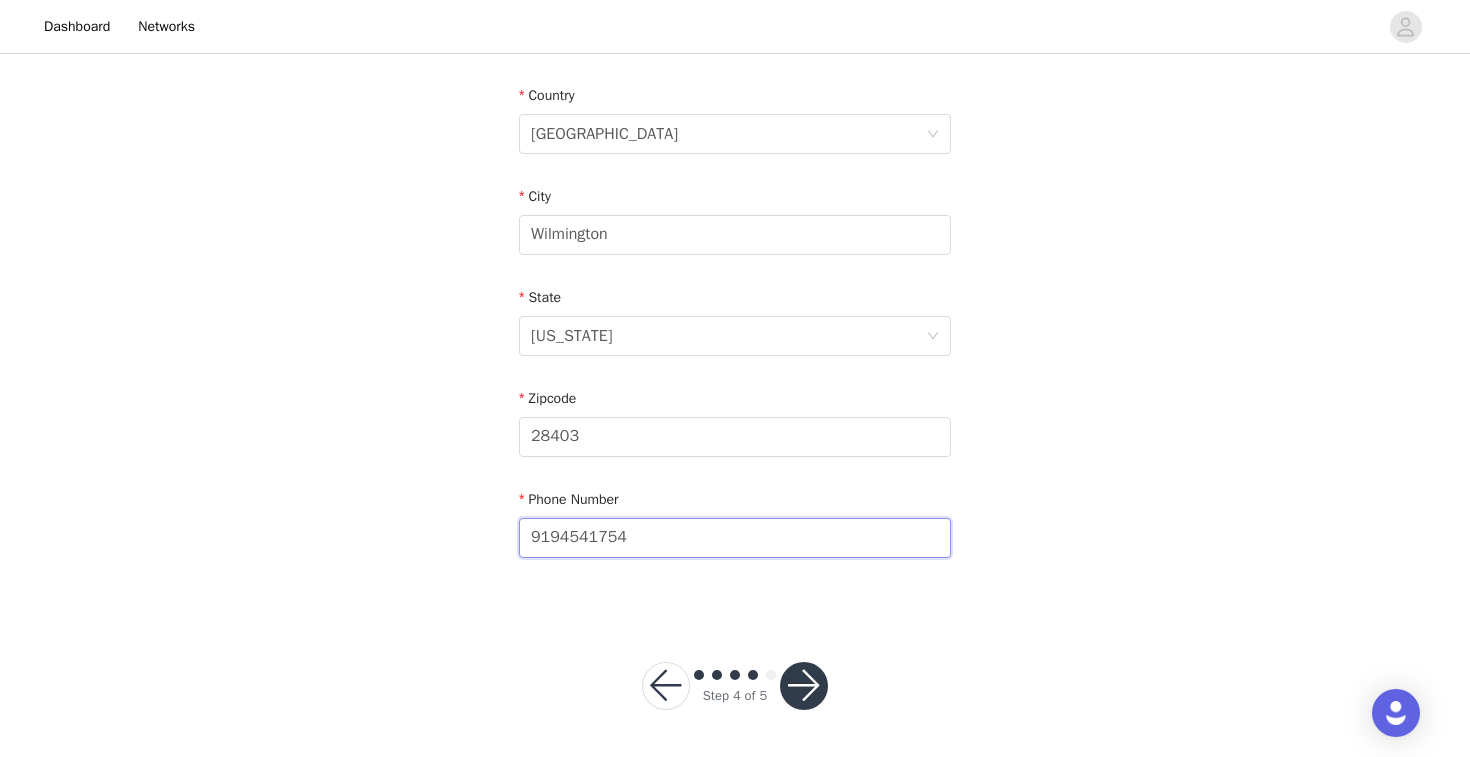 type on "9194541754" 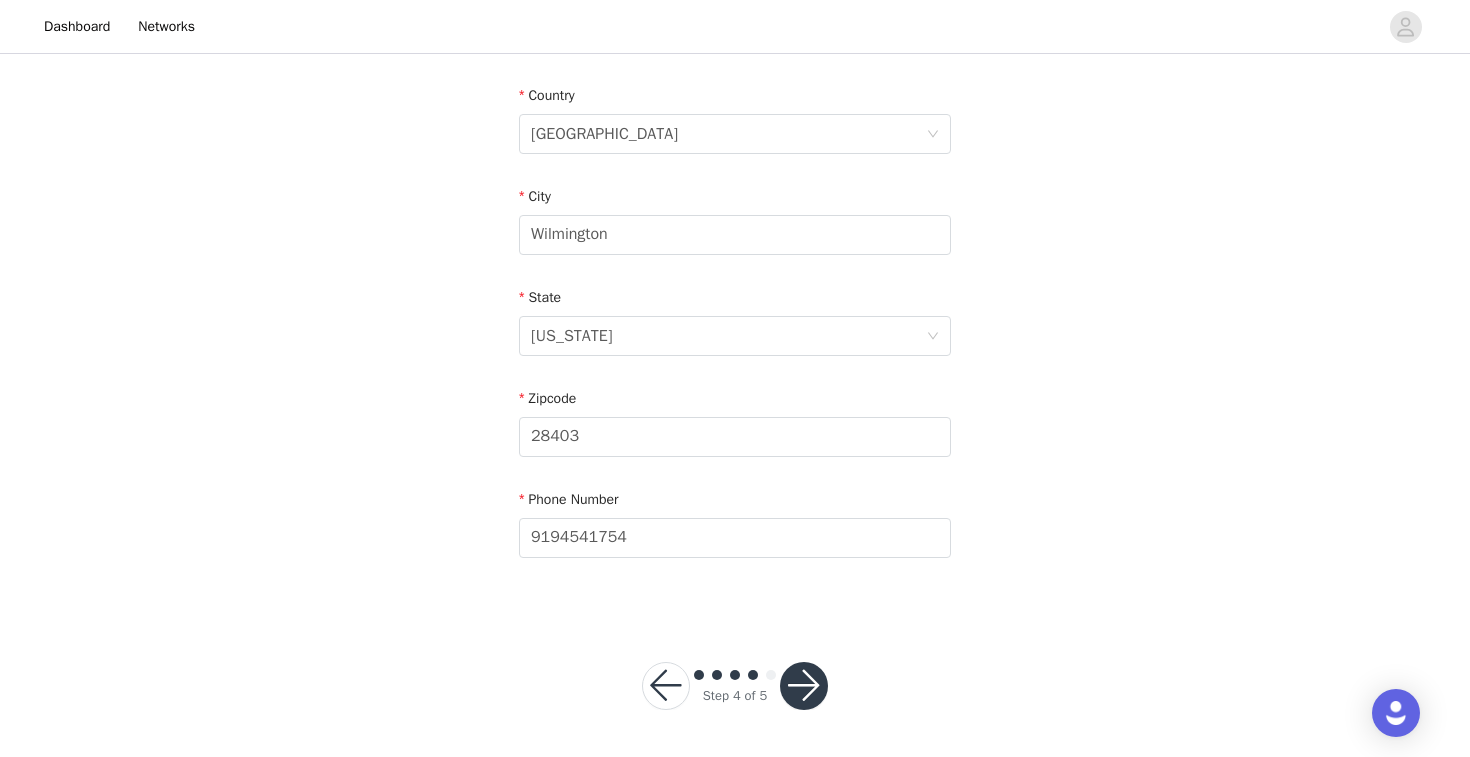 click at bounding box center [804, 686] 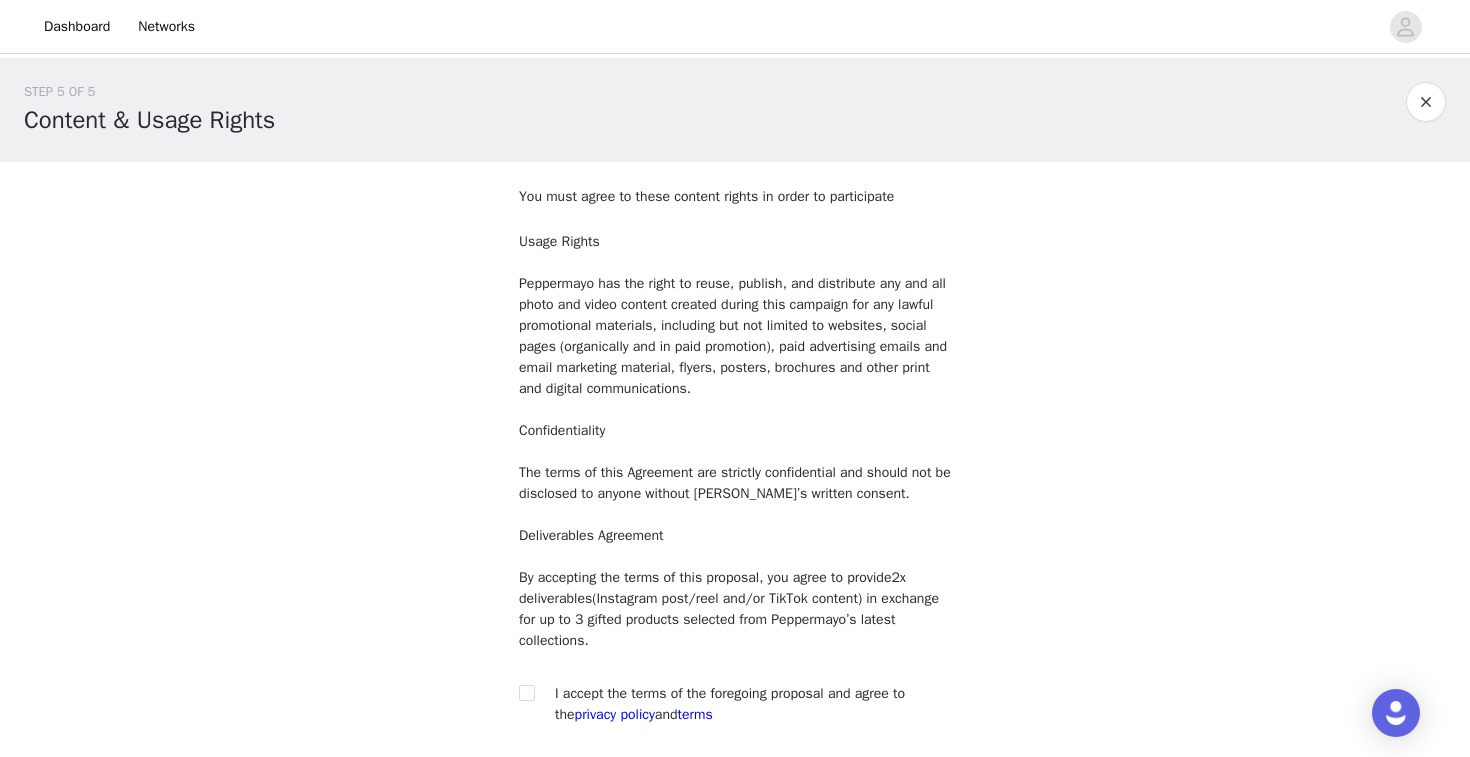 scroll, scrollTop: 167, scrollLeft: 0, axis: vertical 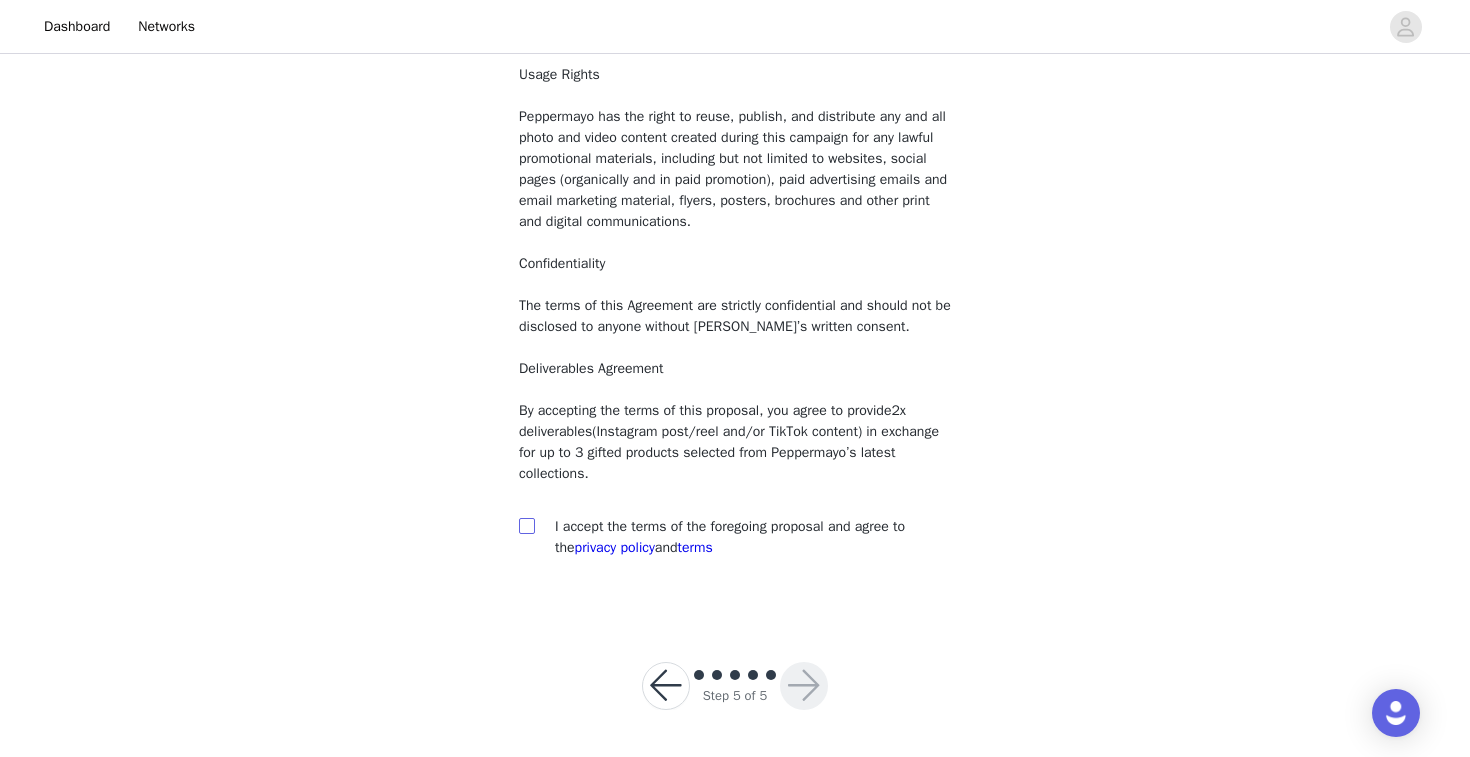 click at bounding box center (527, 526) 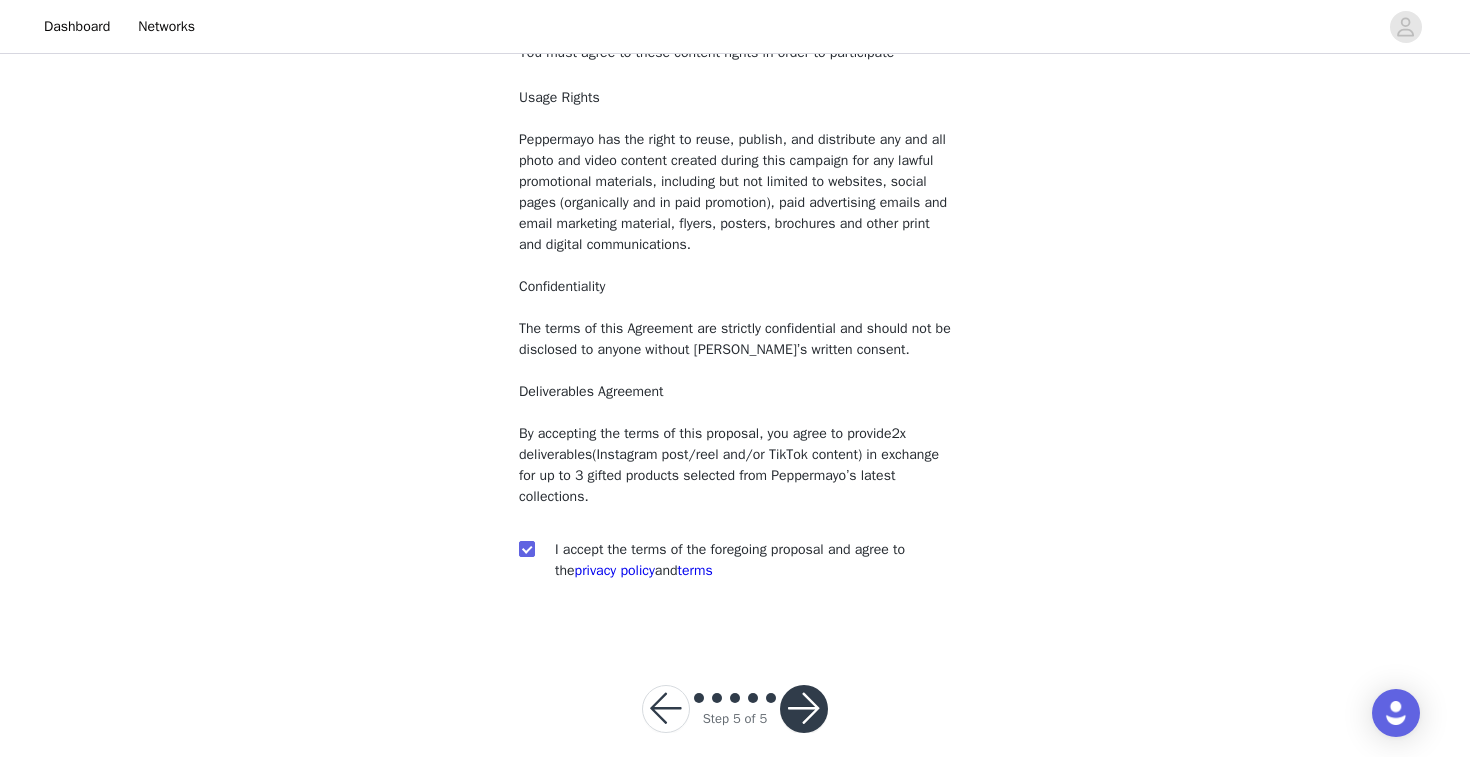 scroll, scrollTop: 140, scrollLeft: 0, axis: vertical 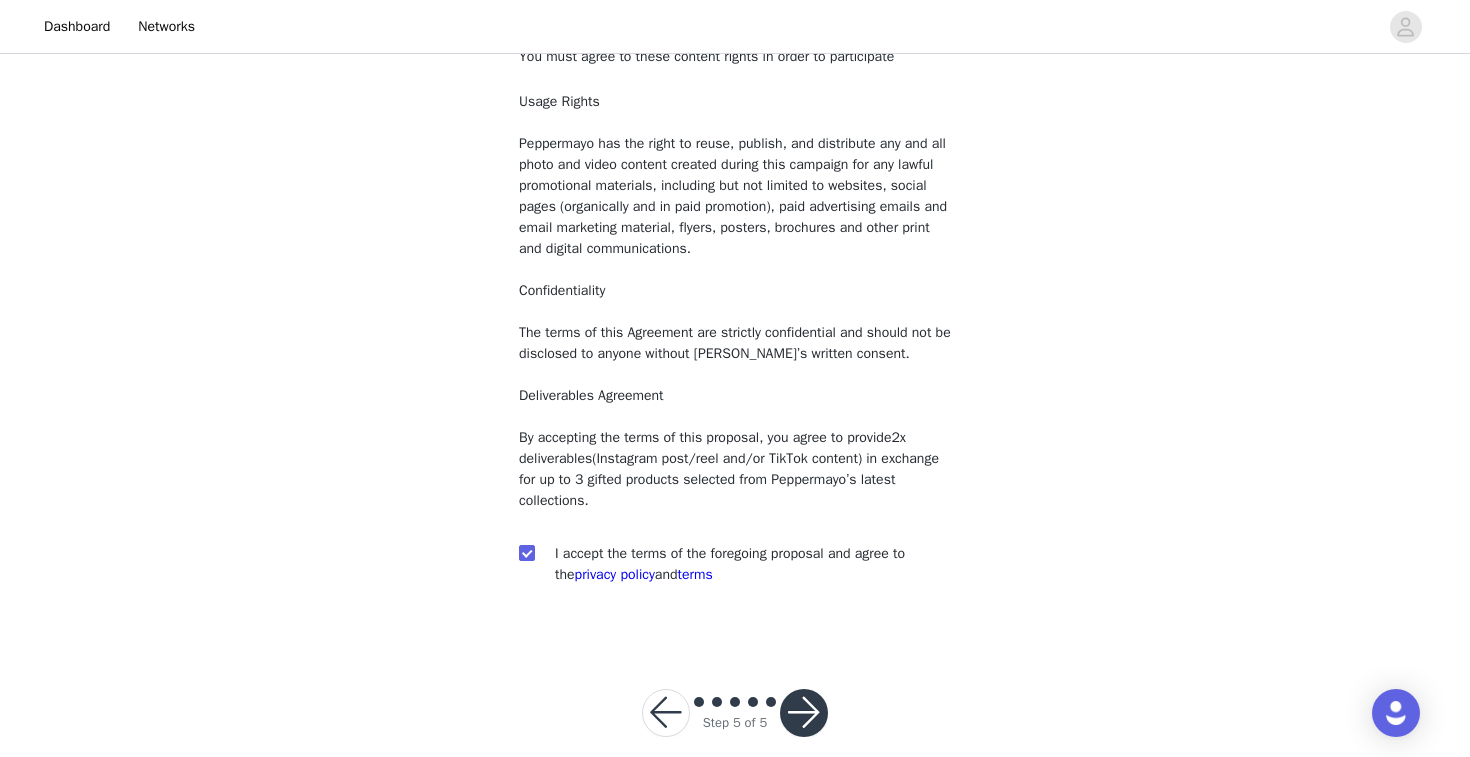 click at bounding box center [804, 713] 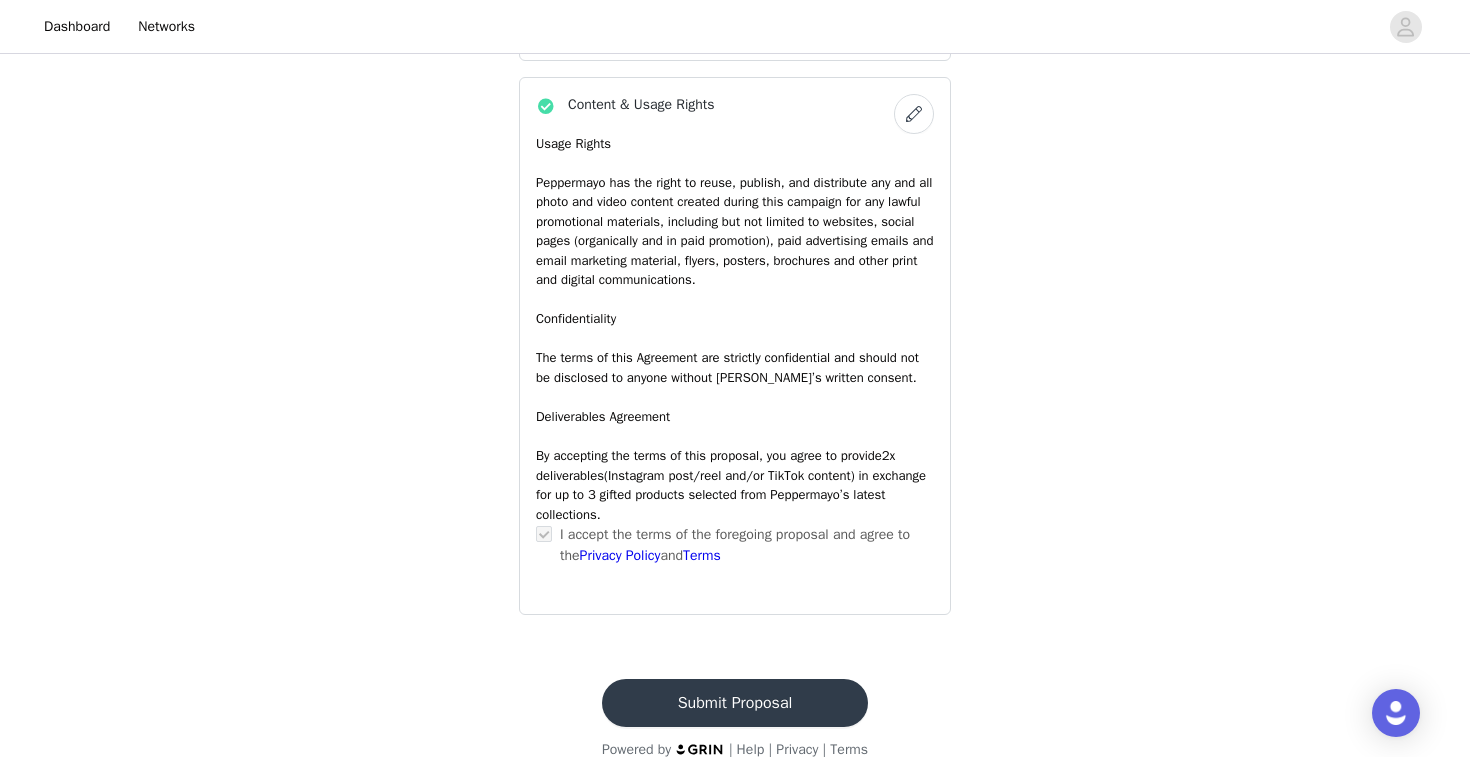 scroll, scrollTop: 1601, scrollLeft: 0, axis: vertical 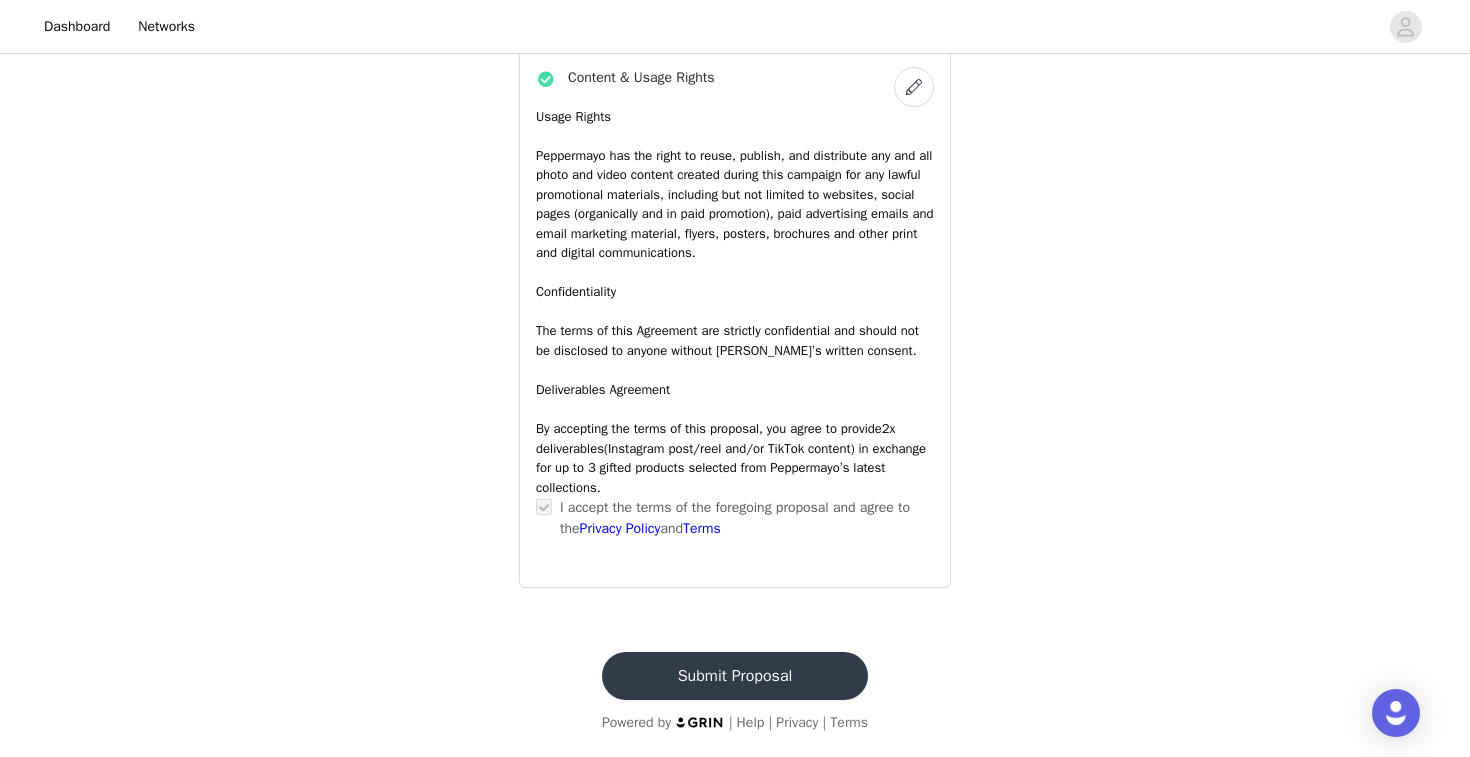click on "Submit Proposal" at bounding box center (735, 676) 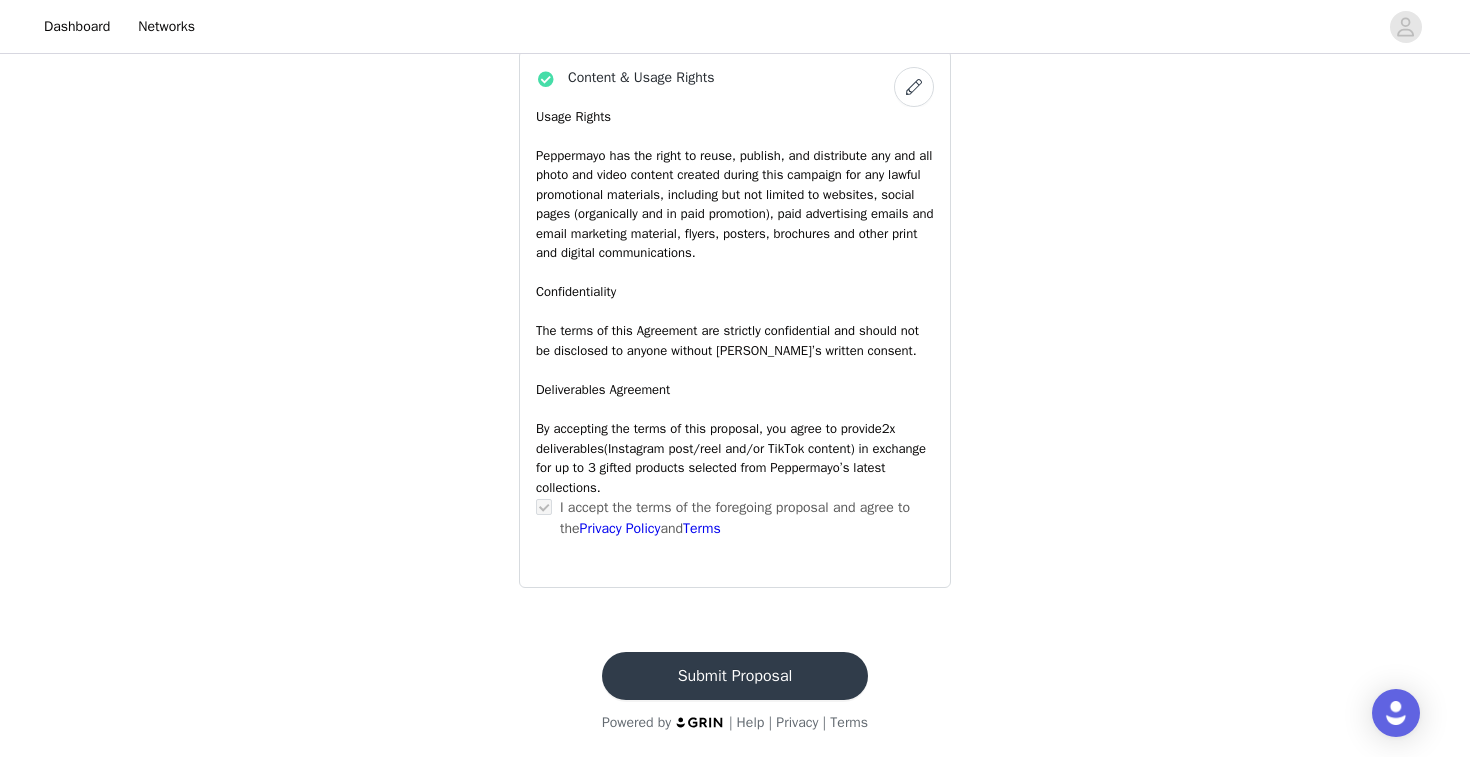 scroll, scrollTop: 0, scrollLeft: 0, axis: both 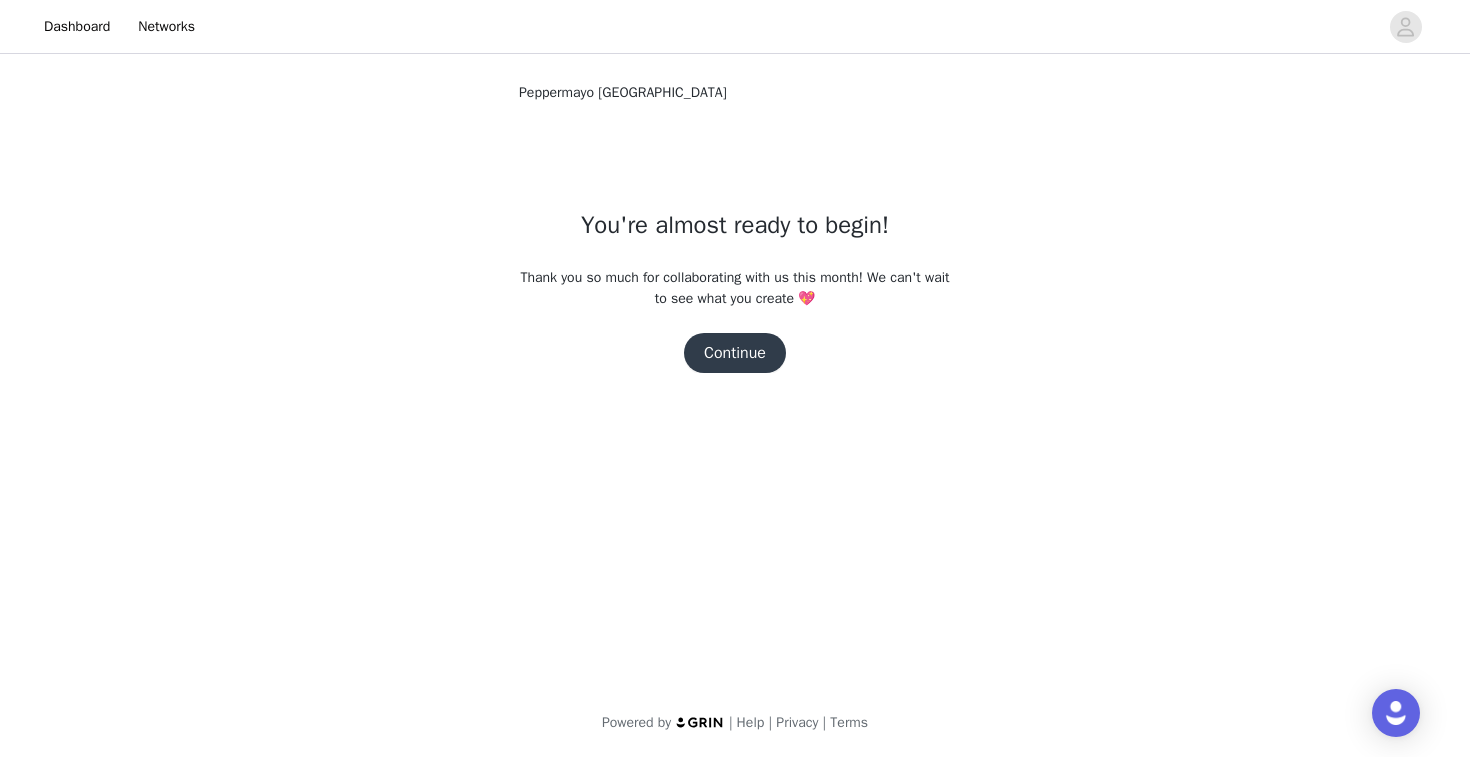 click on "Continue" at bounding box center (735, 353) 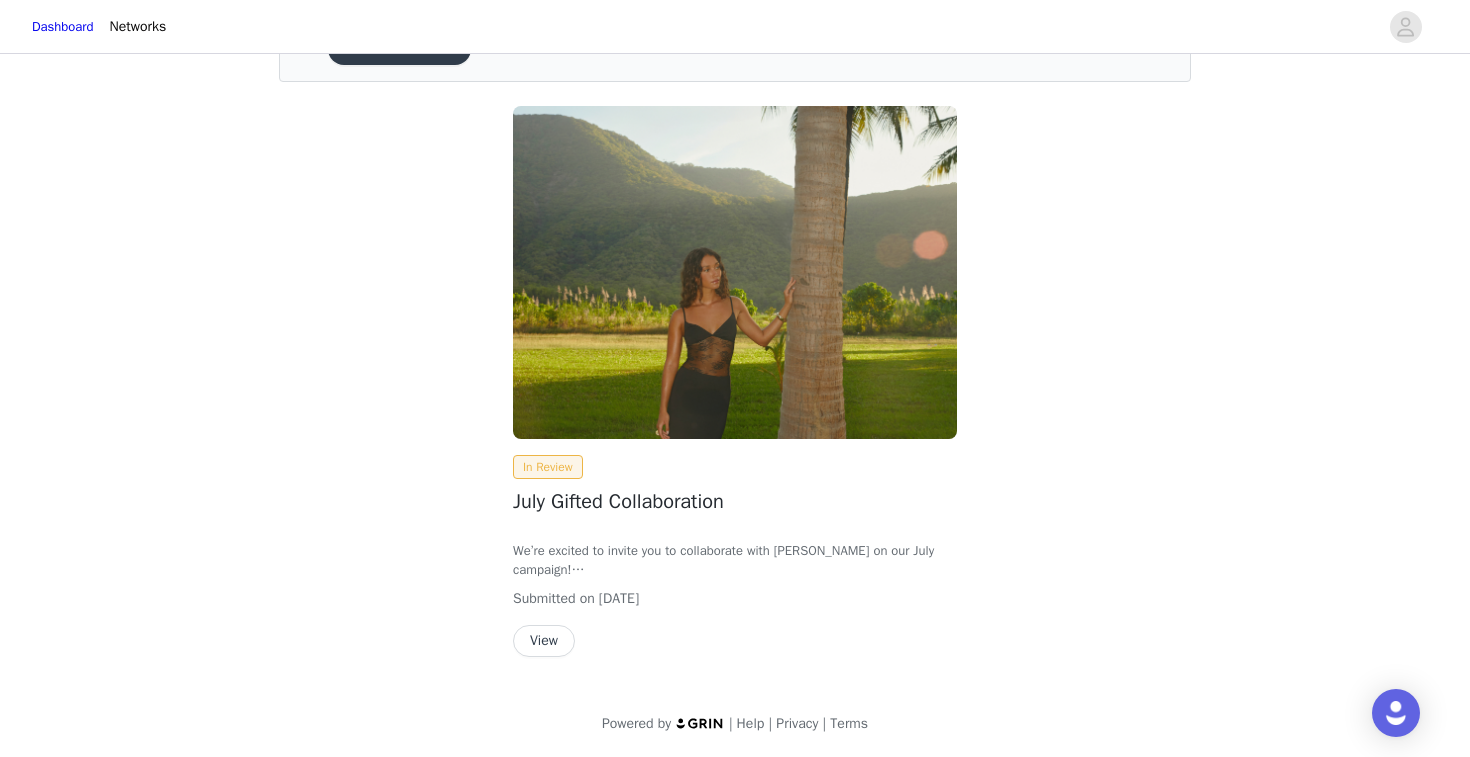 scroll, scrollTop: 0, scrollLeft: 0, axis: both 